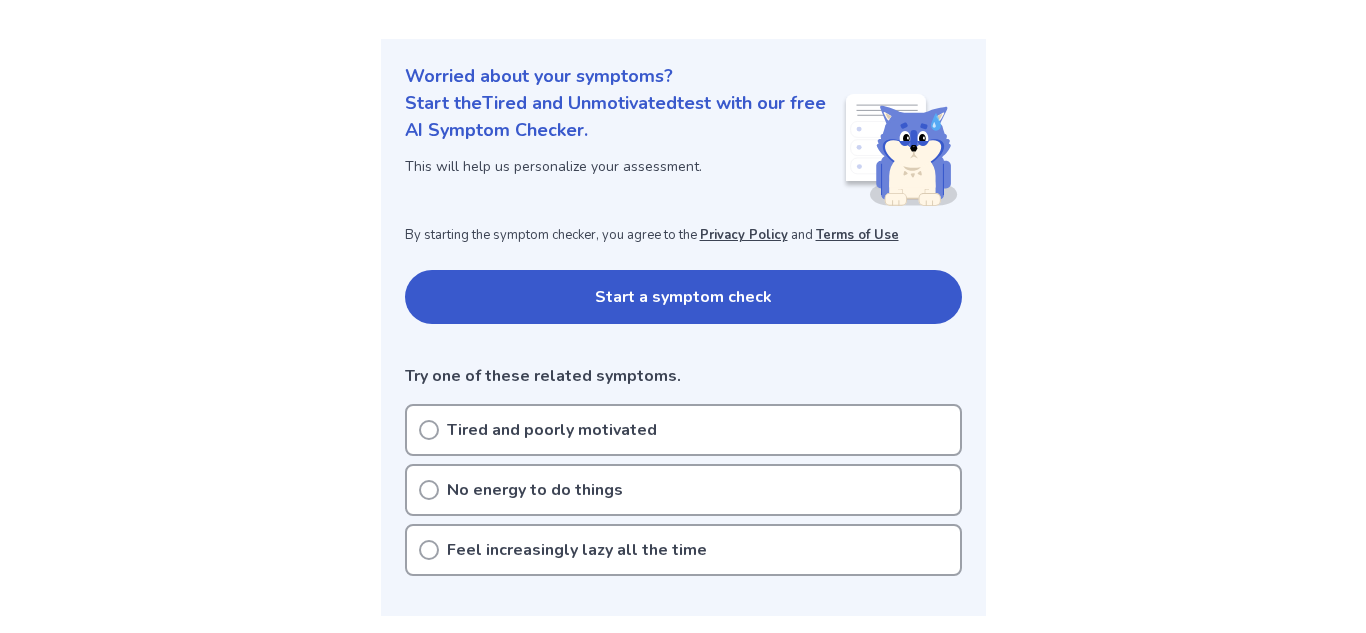 scroll, scrollTop: 196, scrollLeft: 0, axis: vertical 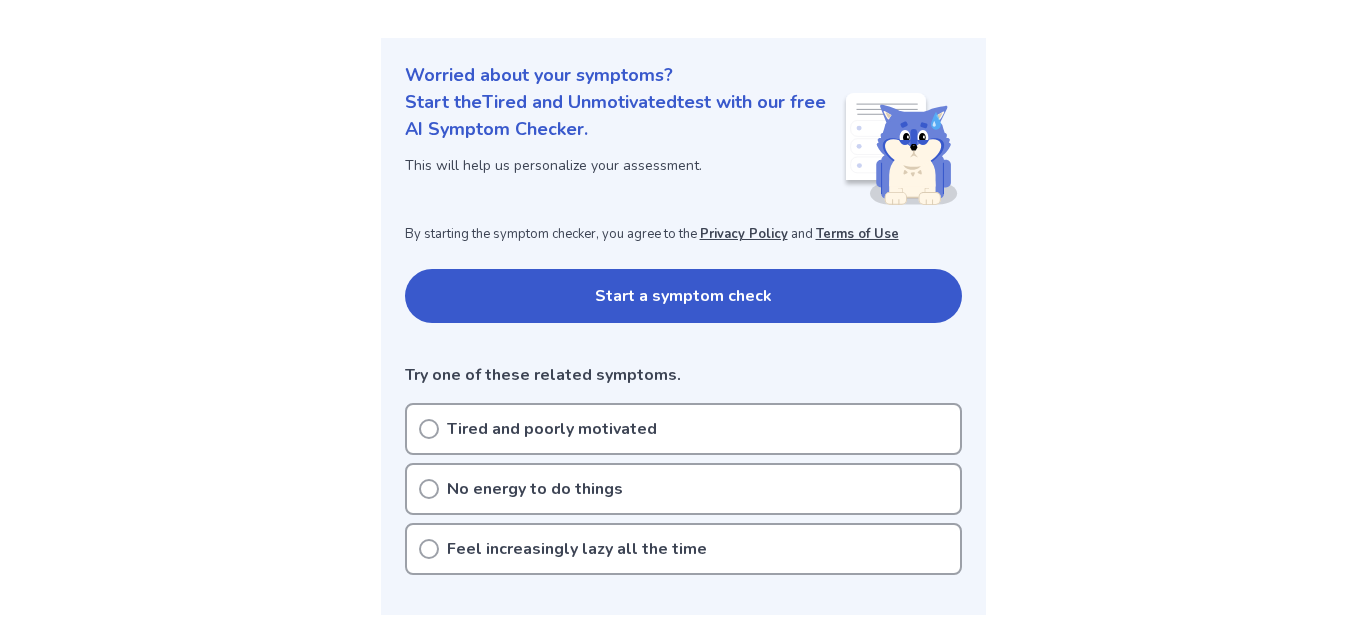 click on "Tired and poorly motivated" at bounding box center [552, 429] 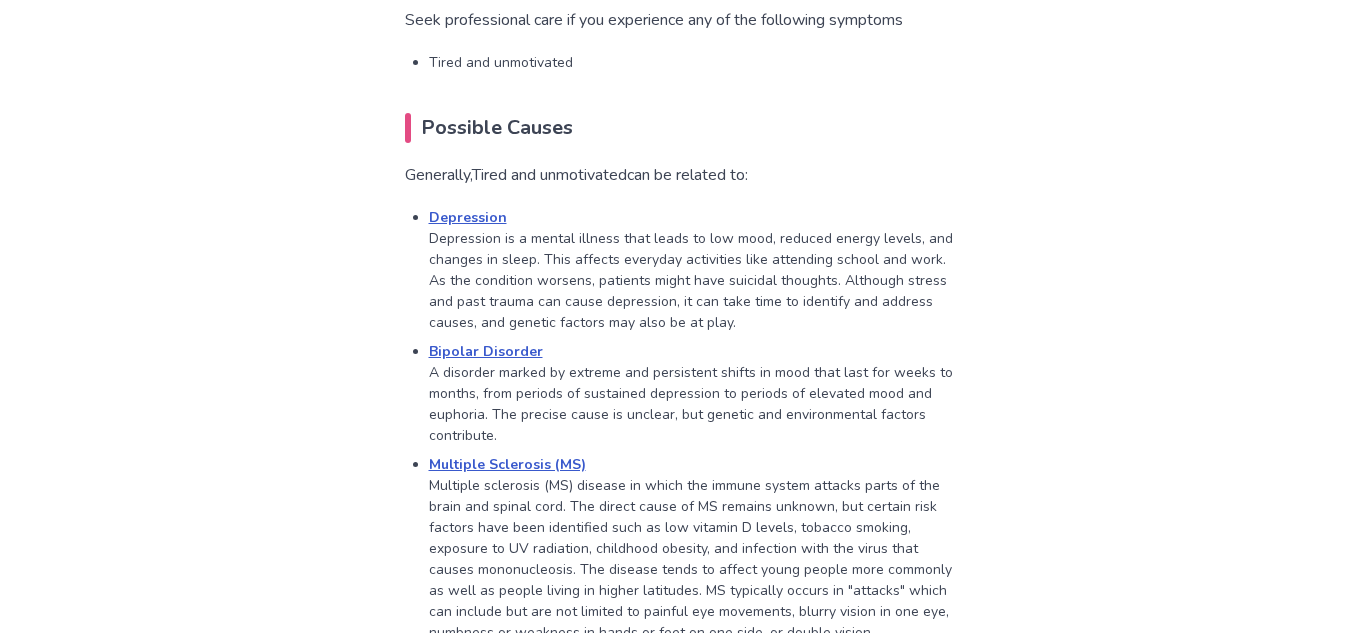 scroll, scrollTop: 1037, scrollLeft: 0, axis: vertical 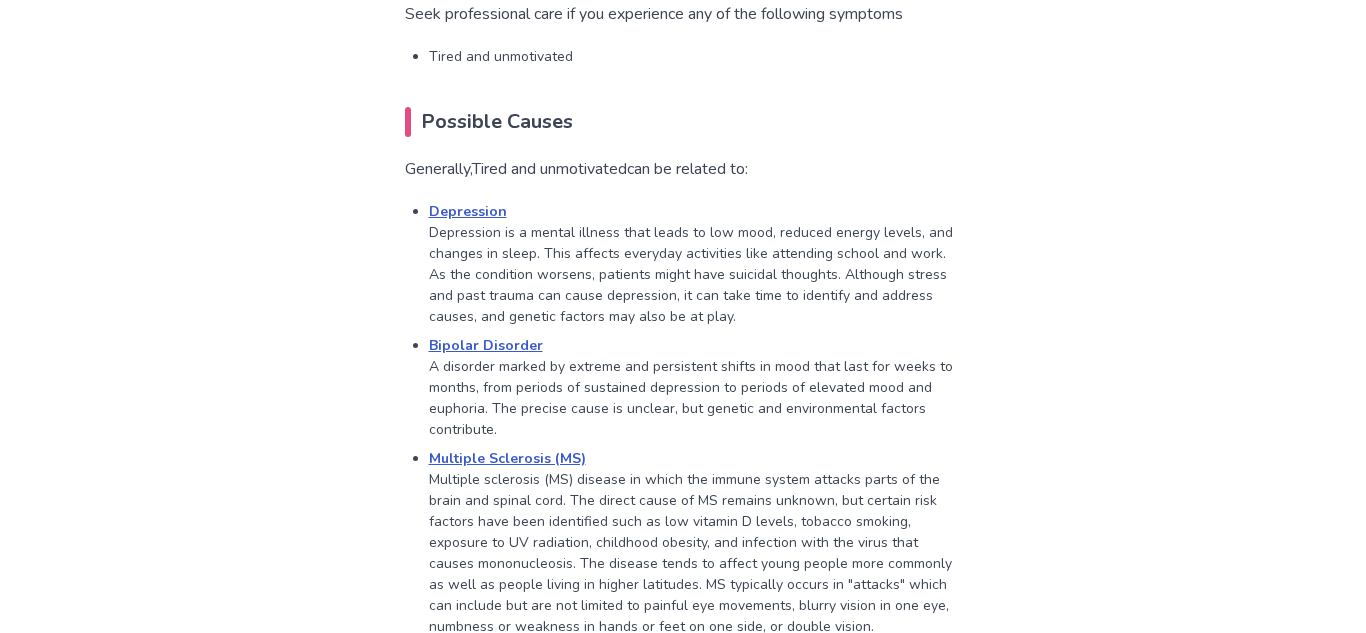 click on "Bipolar Disorder" at bounding box center (486, 345) 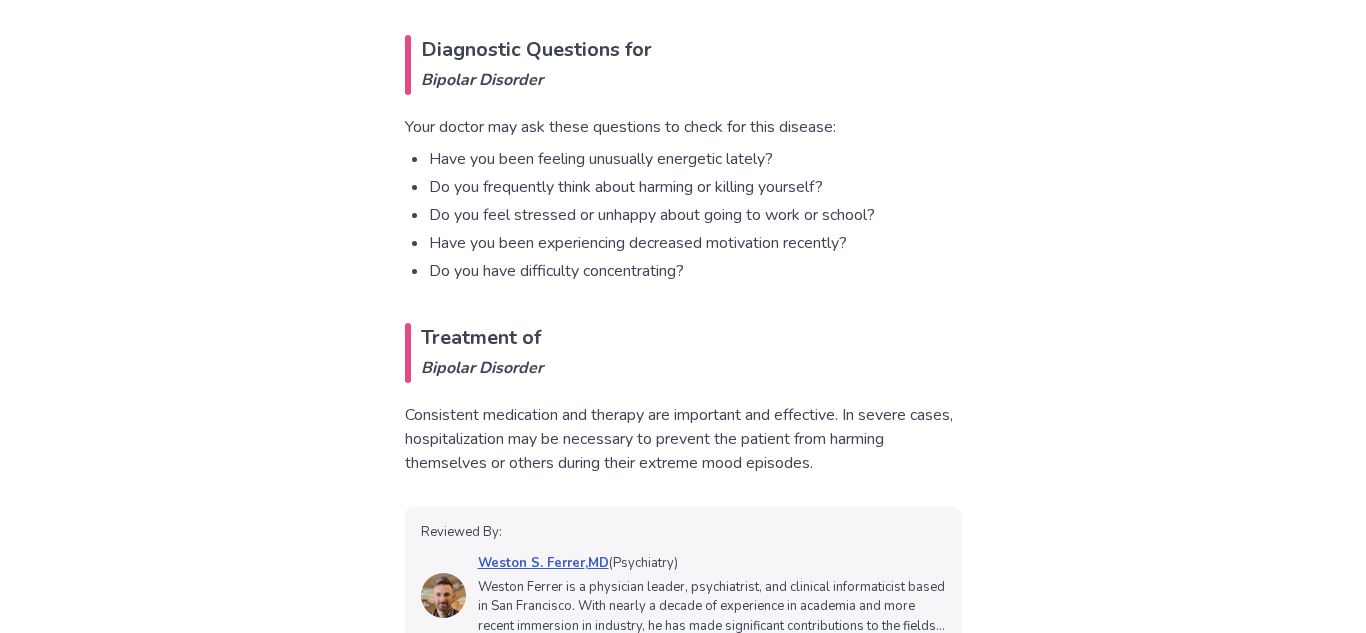 scroll, scrollTop: 1901, scrollLeft: 0, axis: vertical 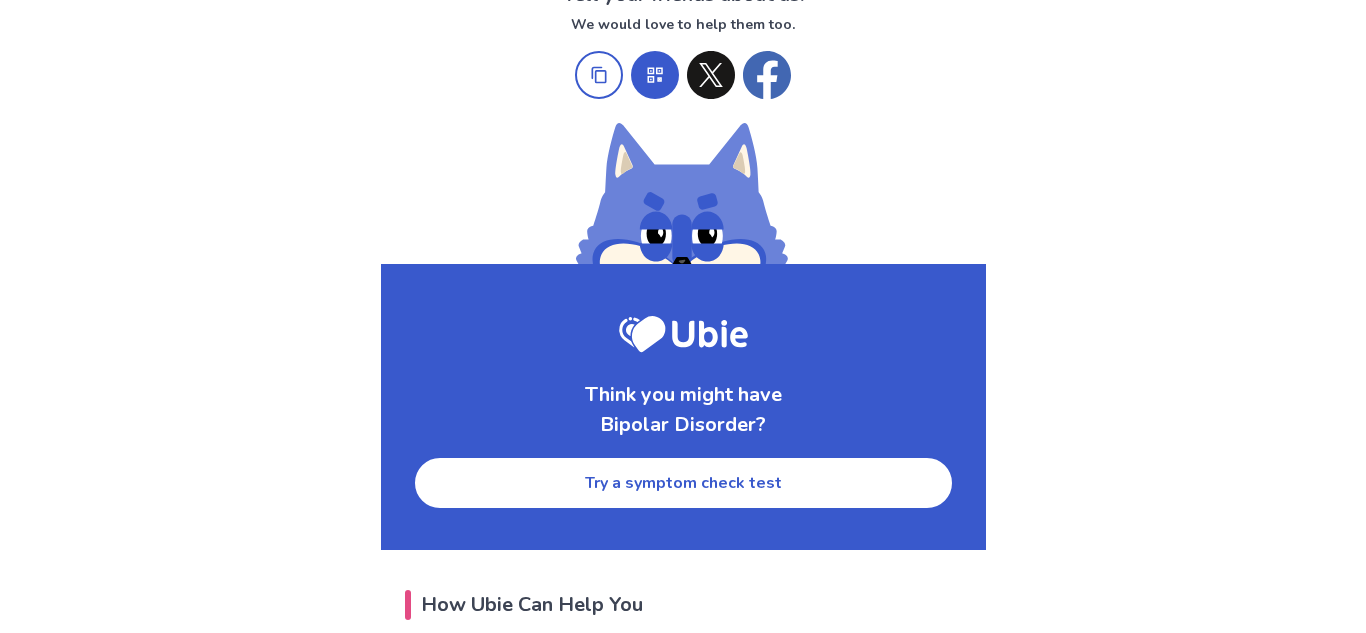 click on "Try a symptom check test" at bounding box center [683, 483] 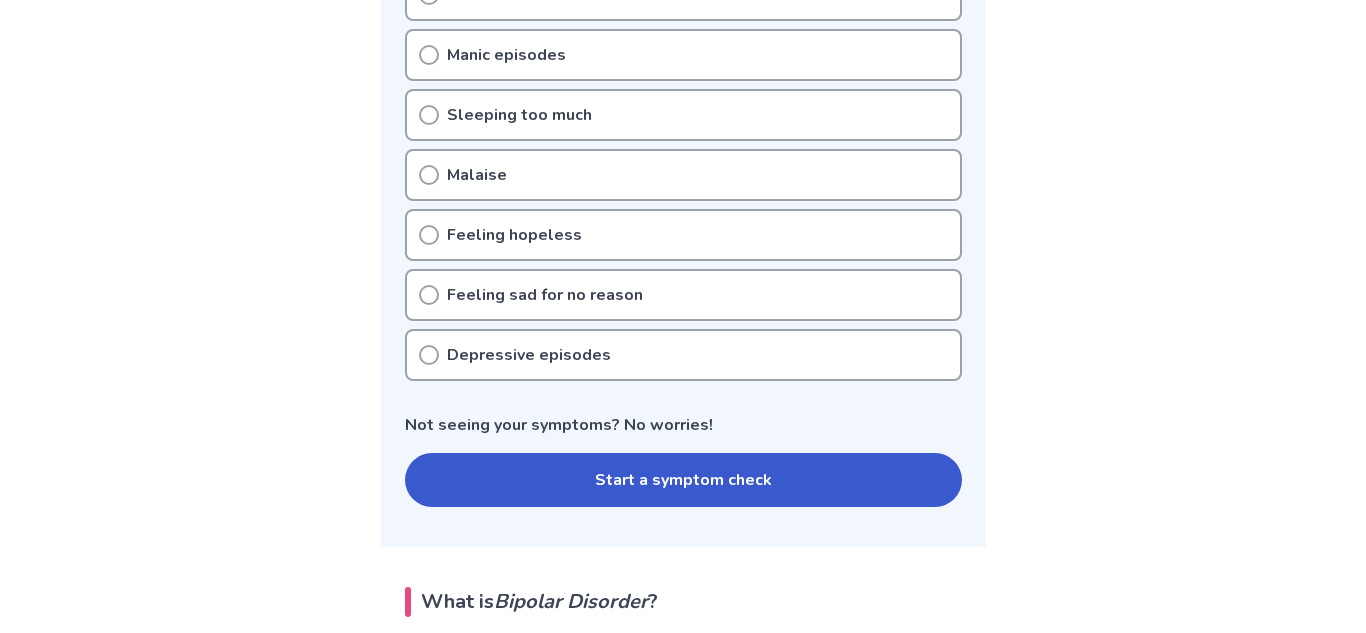 scroll, scrollTop: 789, scrollLeft: 0, axis: vertical 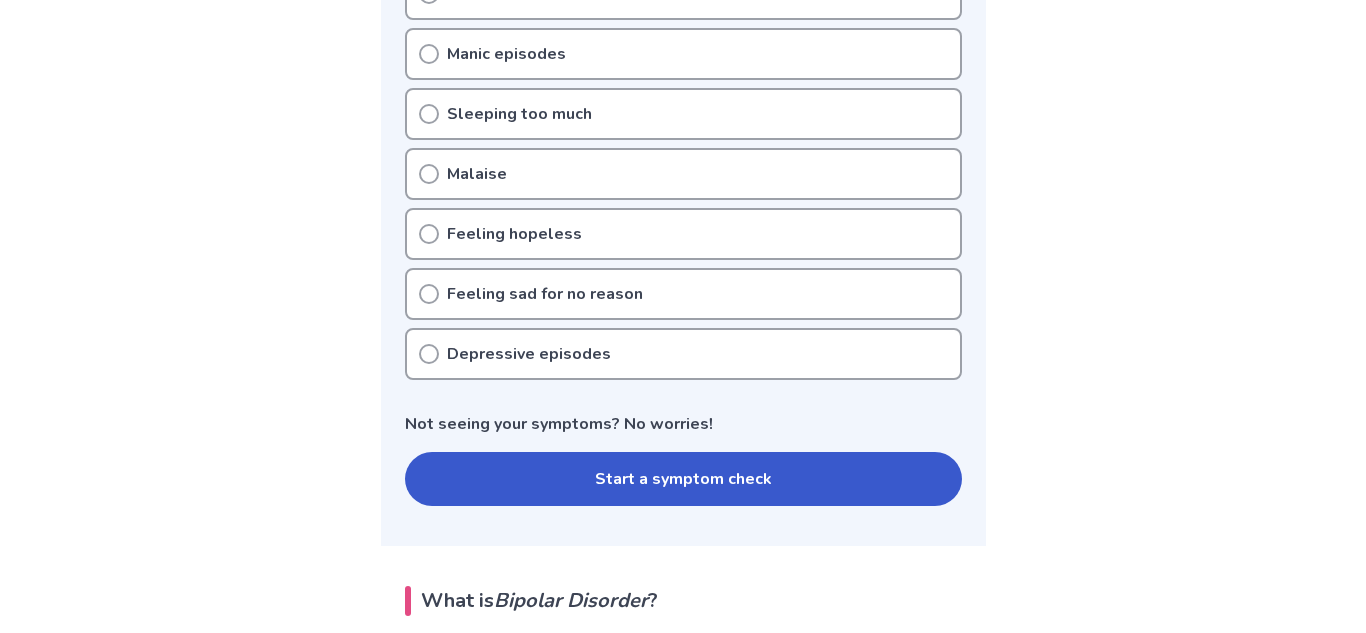 click on "Start a symptom check" at bounding box center (683, 479) 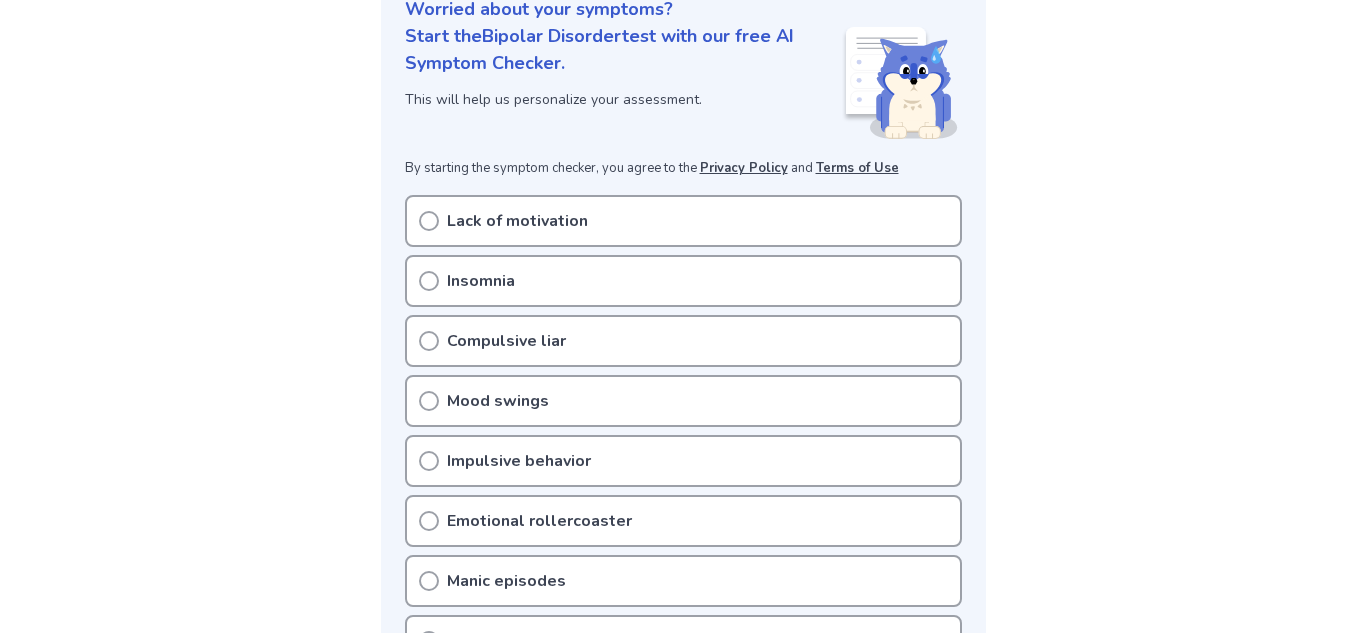 scroll, scrollTop: 250, scrollLeft: 0, axis: vertical 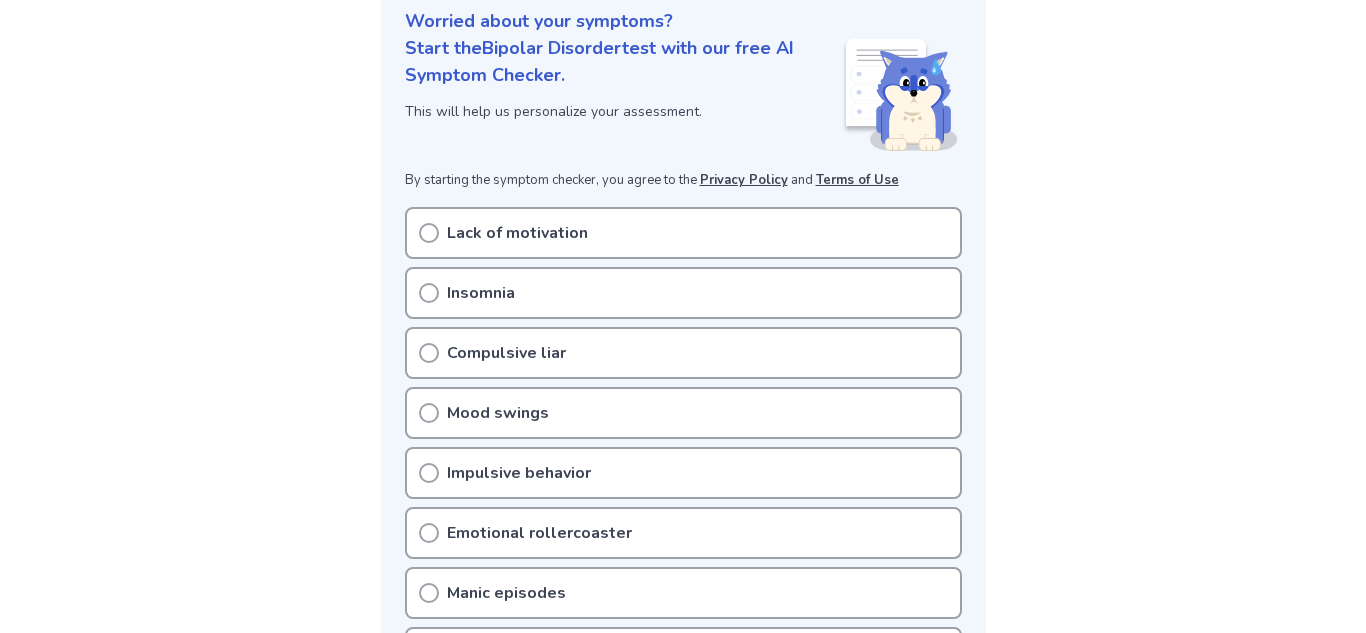 click on "Lack of motivation" at bounding box center (683, 233) 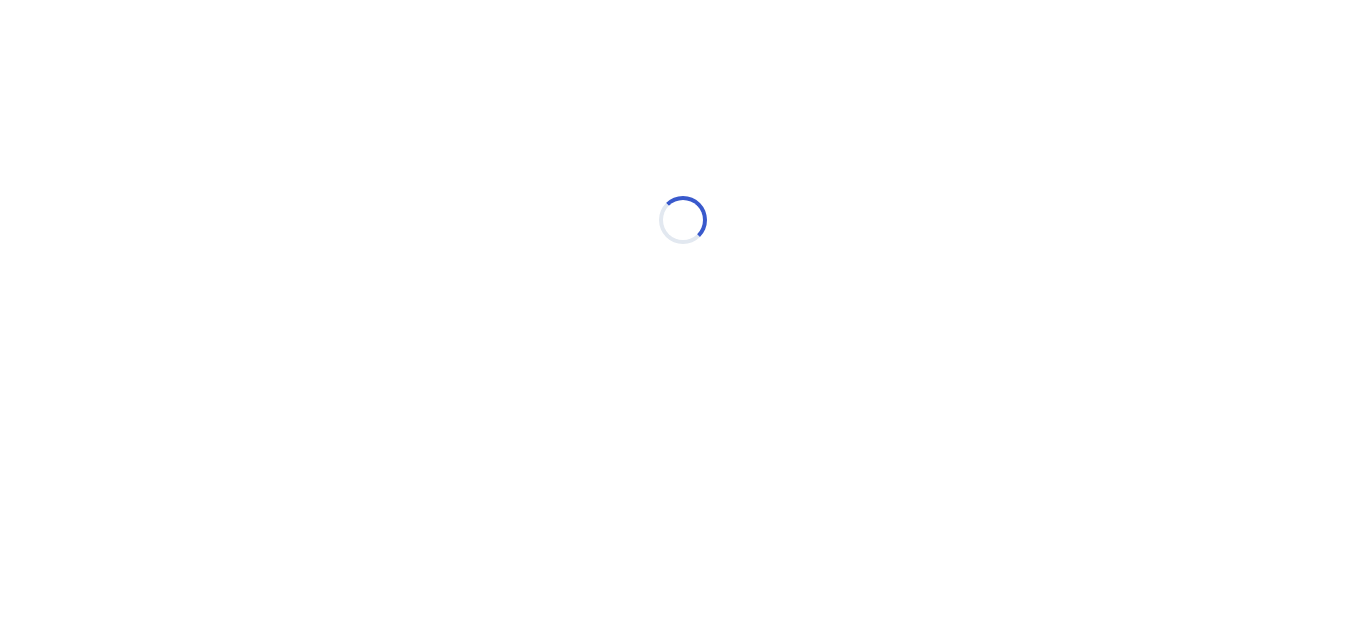 scroll, scrollTop: 0, scrollLeft: 0, axis: both 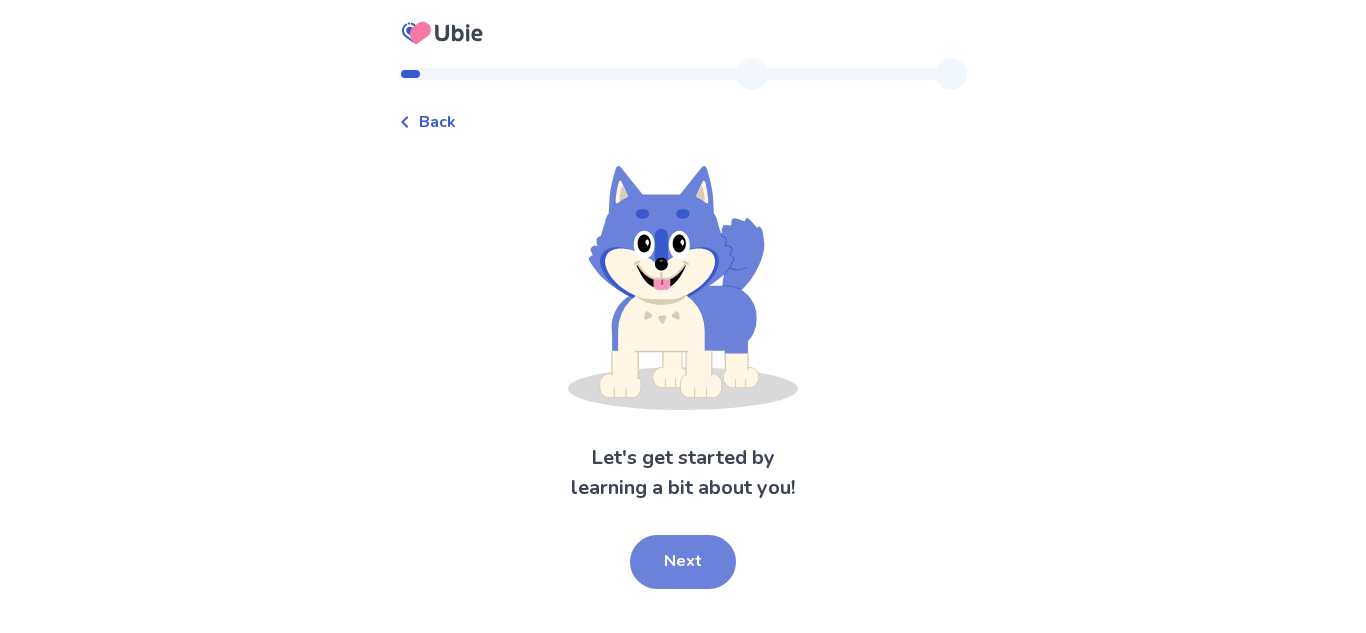 click on "Next" at bounding box center [683, 562] 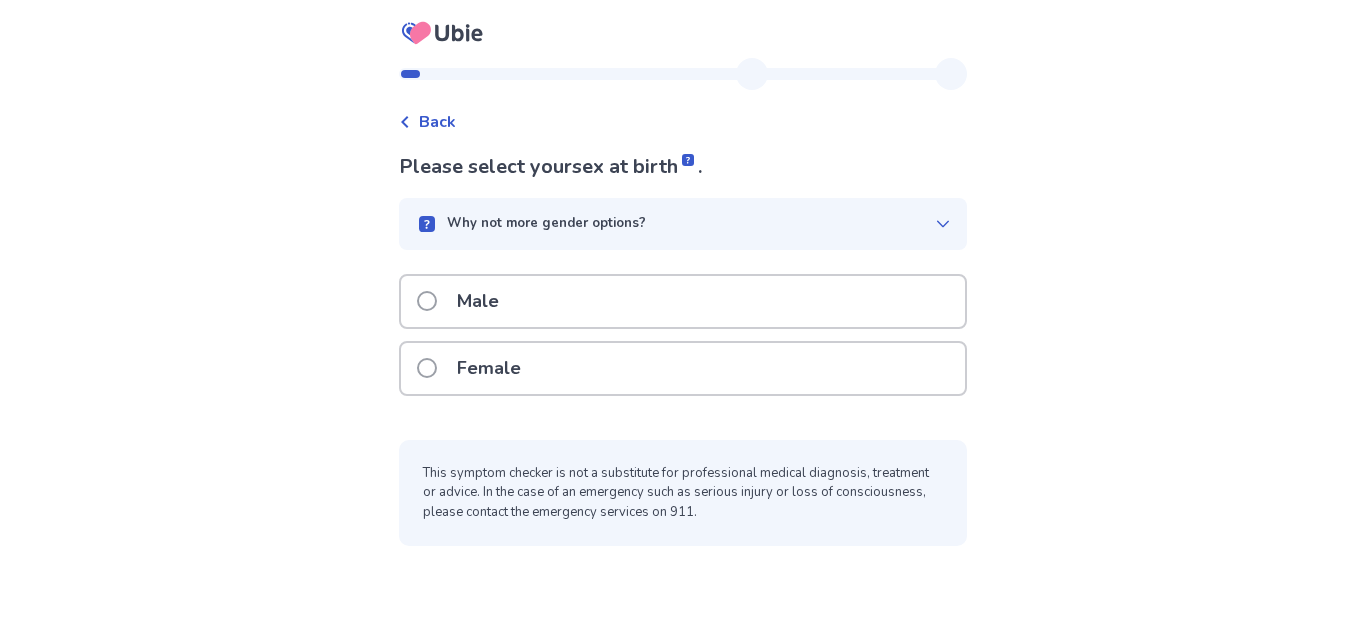 click on "Female" at bounding box center [683, 368] 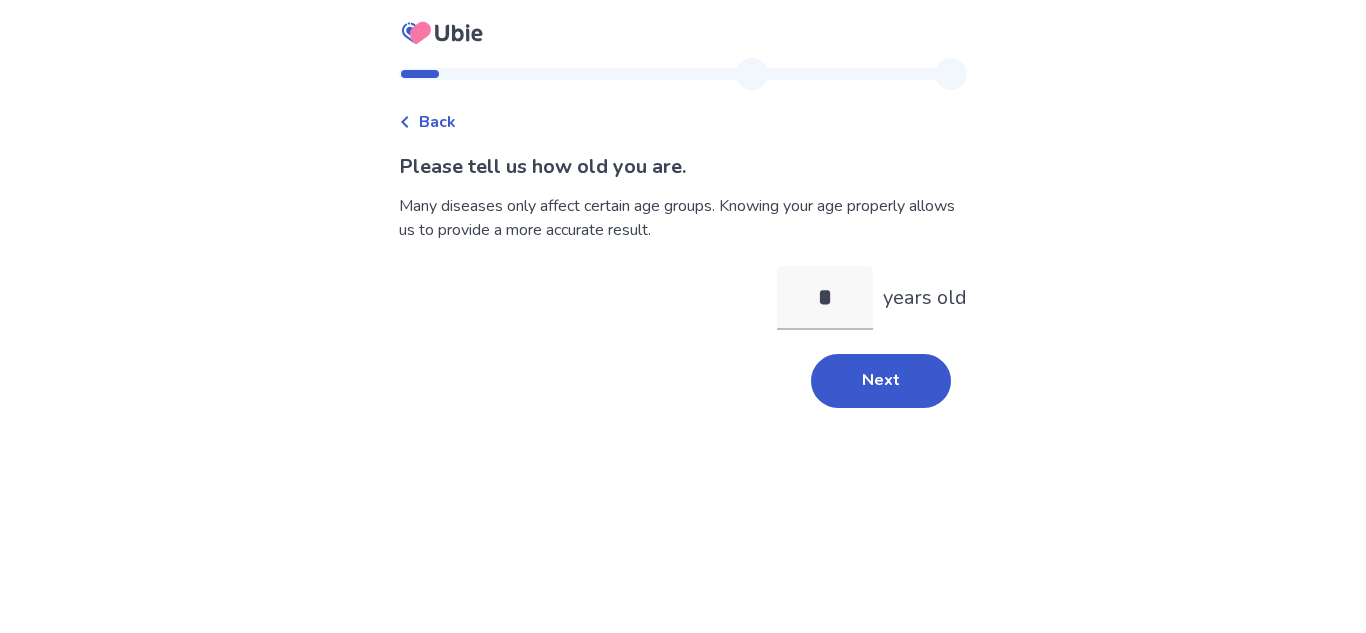 type on "**" 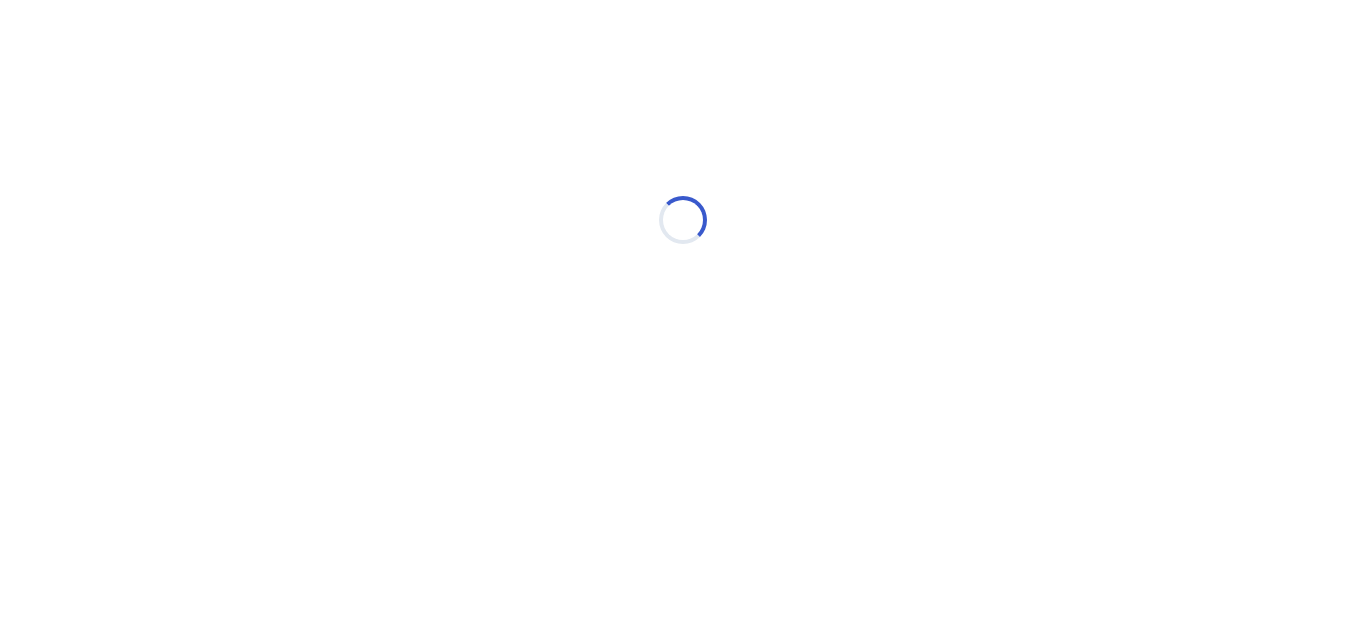 scroll, scrollTop: 0, scrollLeft: 0, axis: both 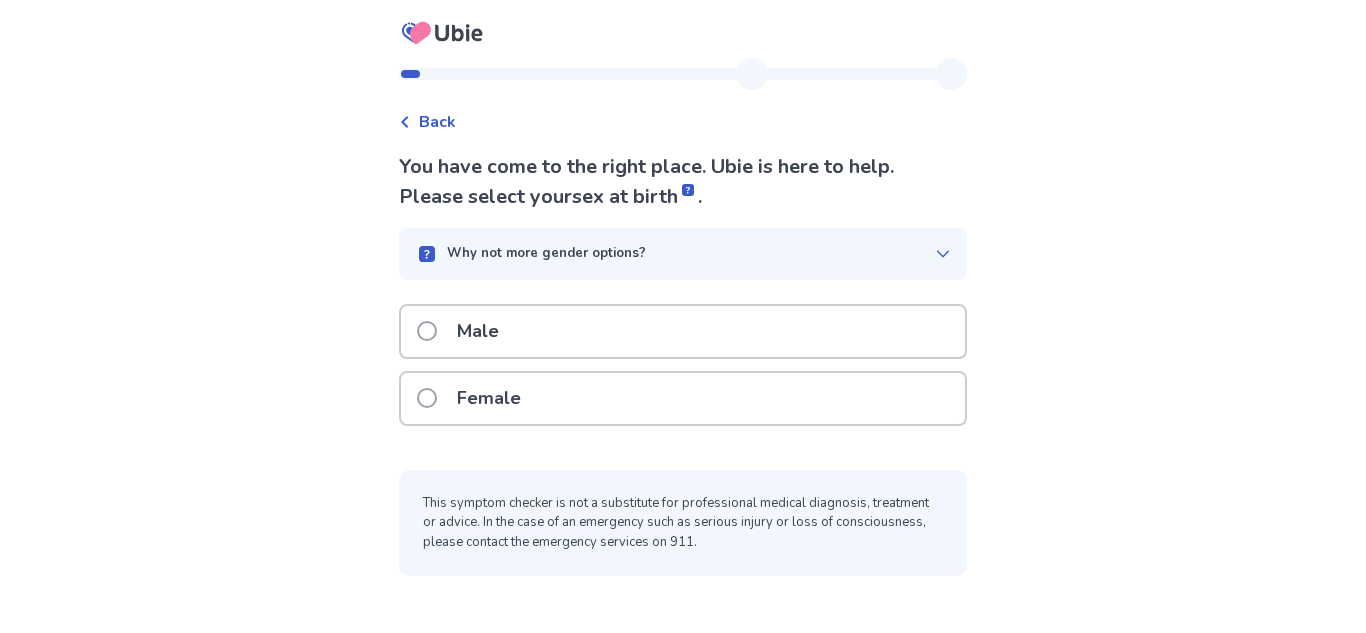 click 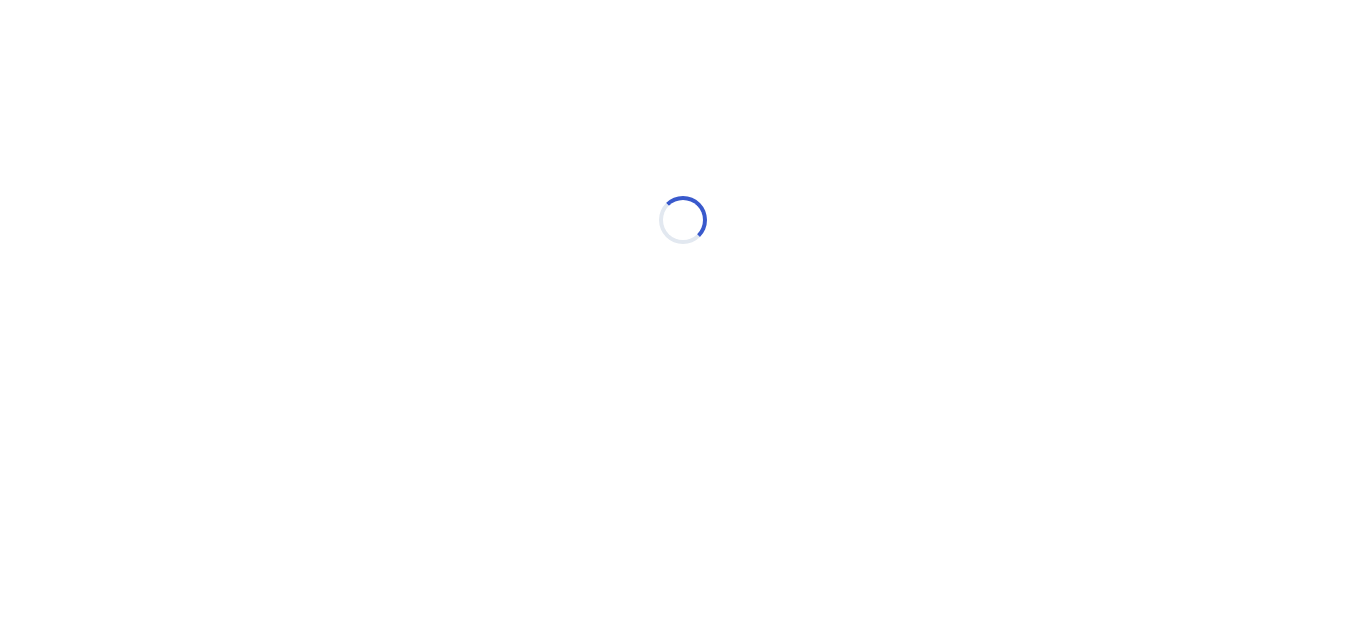 scroll, scrollTop: 0, scrollLeft: 0, axis: both 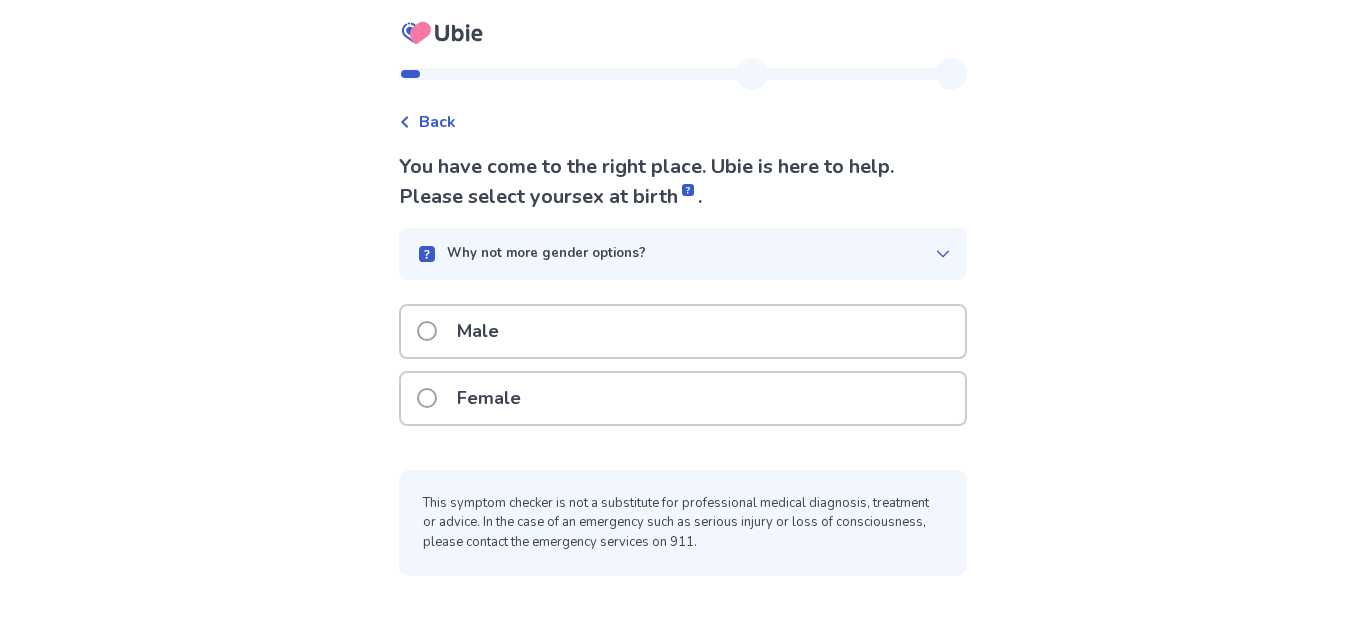 click on "Female" at bounding box center [683, 398] 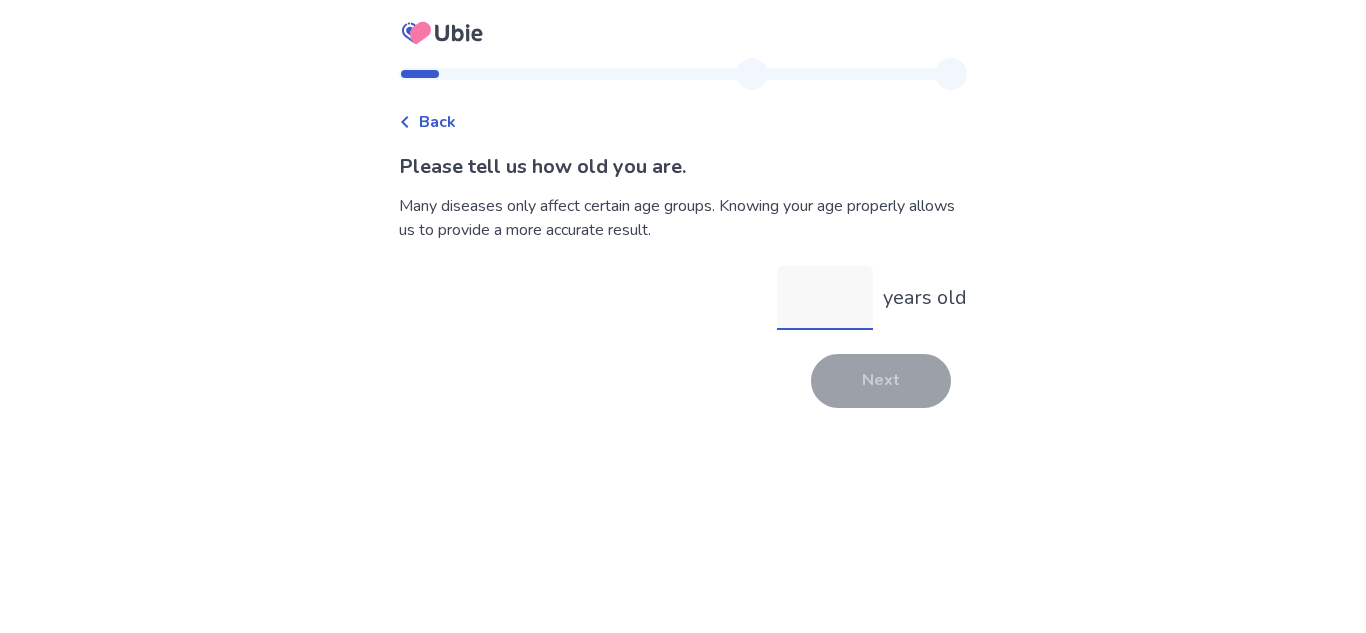 click on "years old" at bounding box center [825, 298] 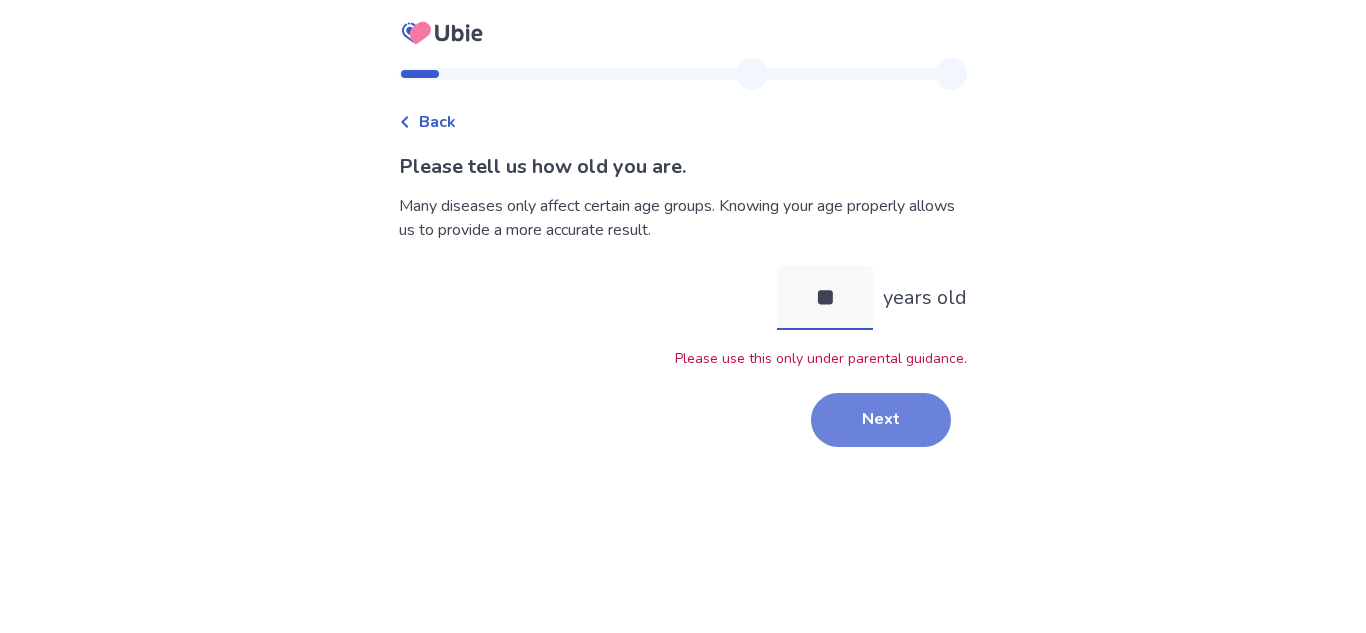 type on "**" 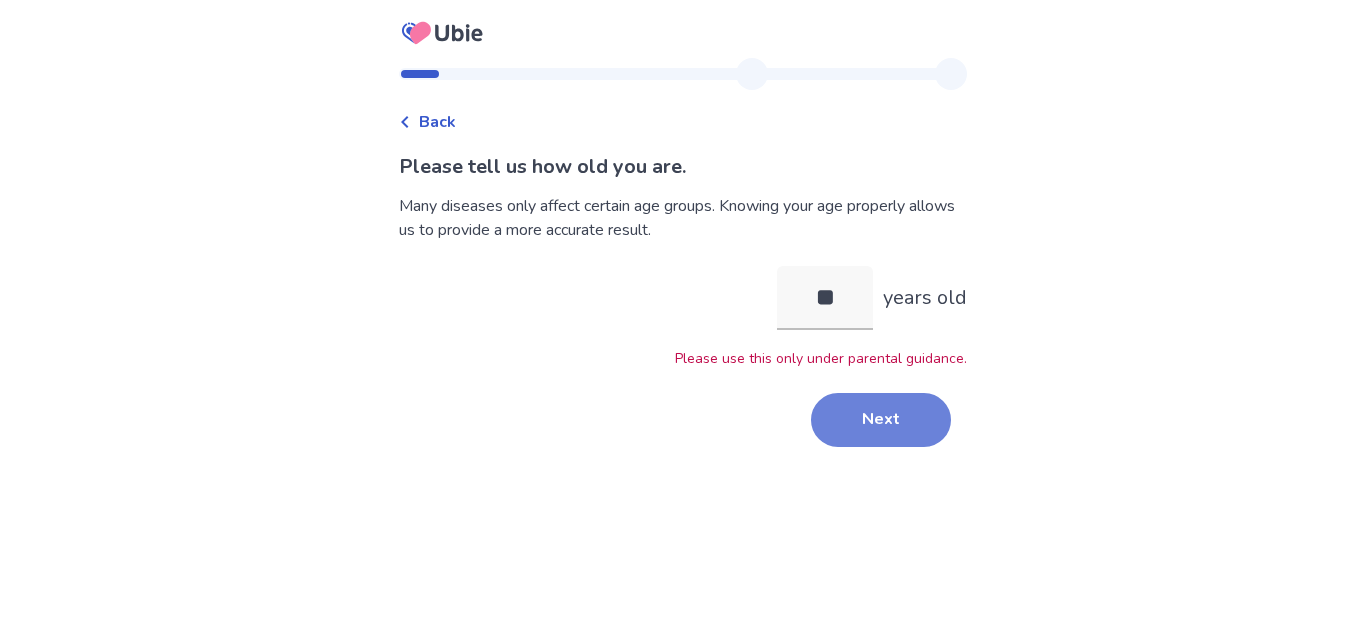 click on "Next" at bounding box center (881, 420) 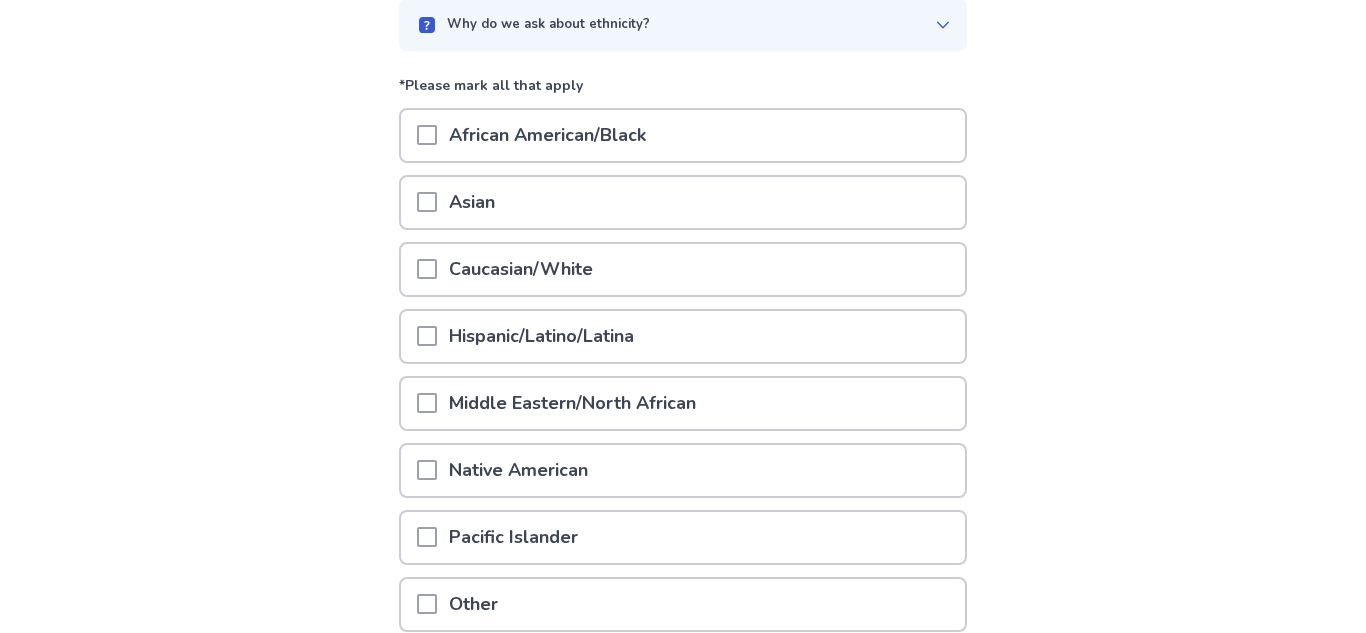 scroll, scrollTop: 194, scrollLeft: 0, axis: vertical 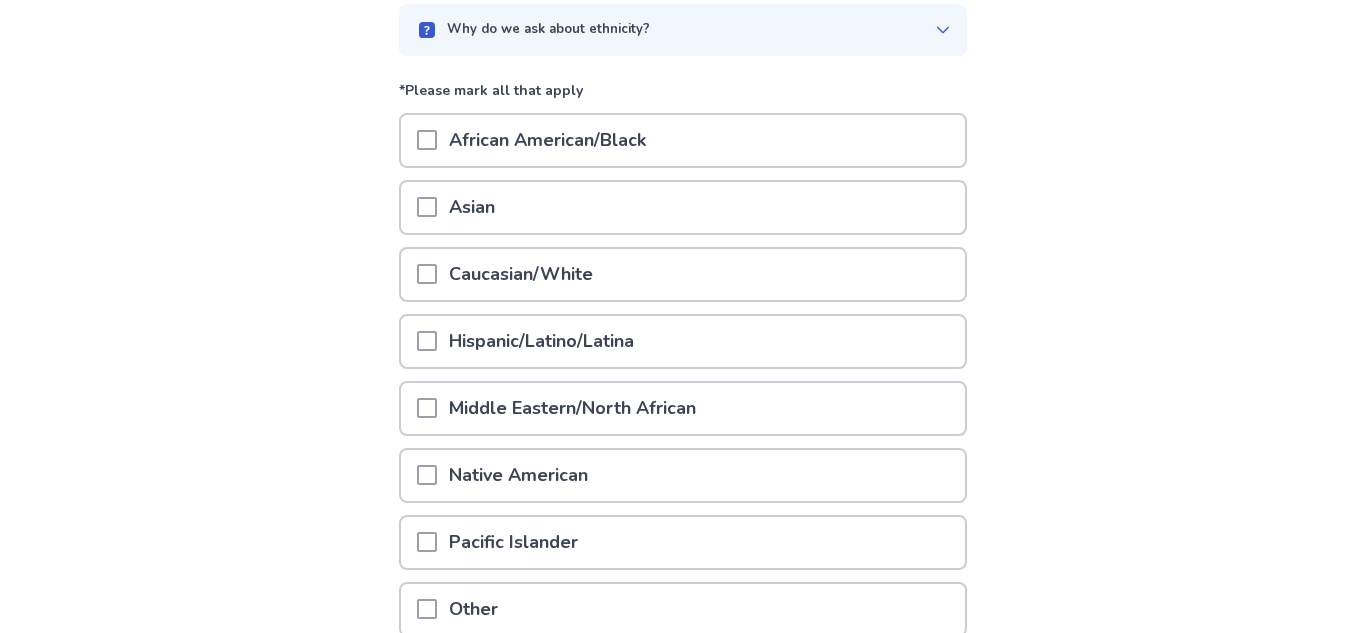 click on "Asian" at bounding box center [683, 207] 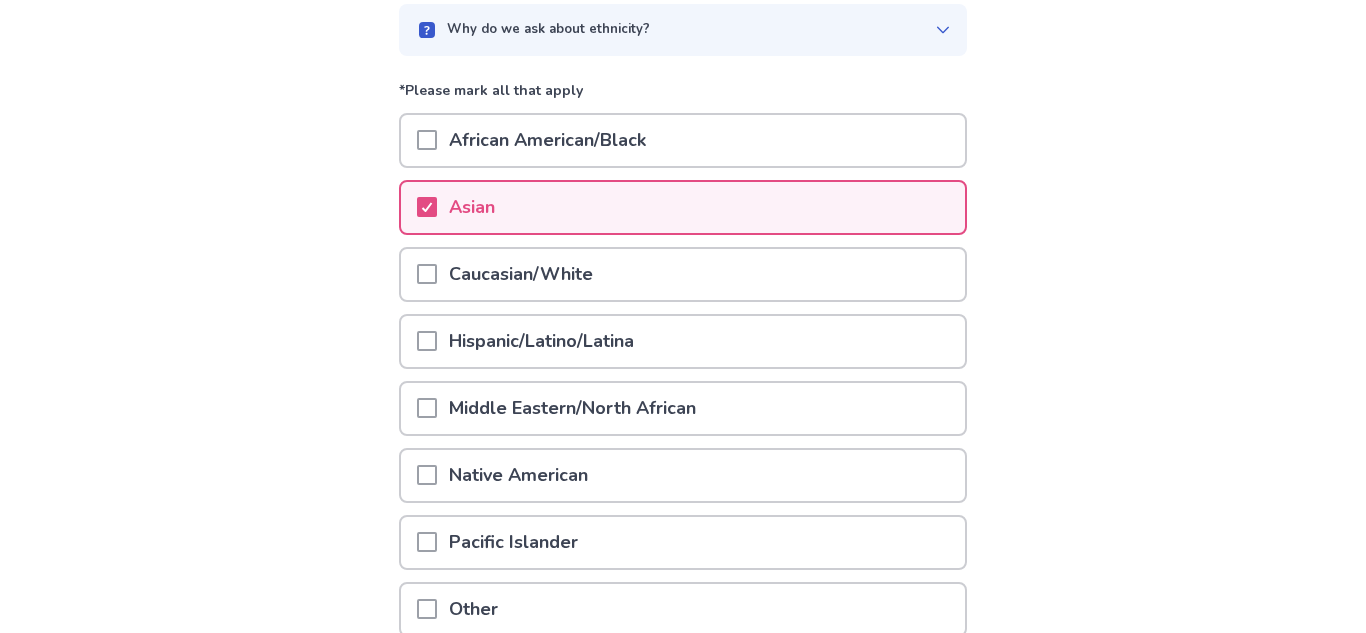 click on "Caucasian/White" at bounding box center (683, 274) 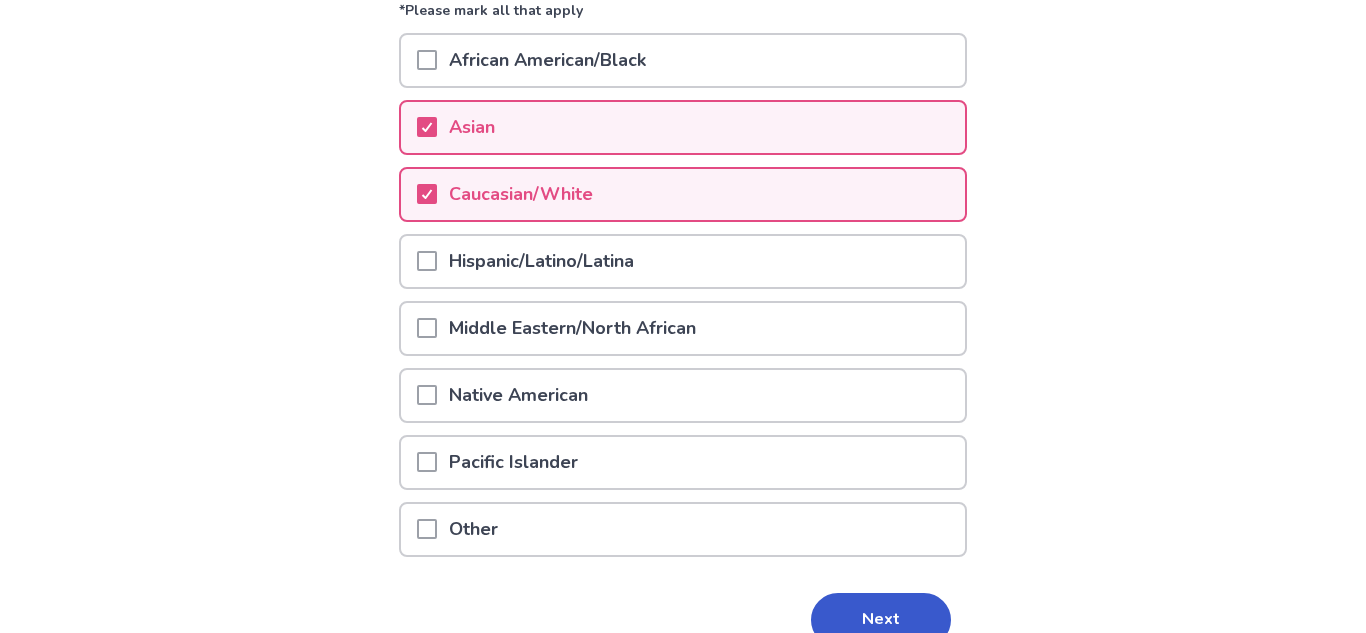scroll, scrollTop: 376, scrollLeft: 0, axis: vertical 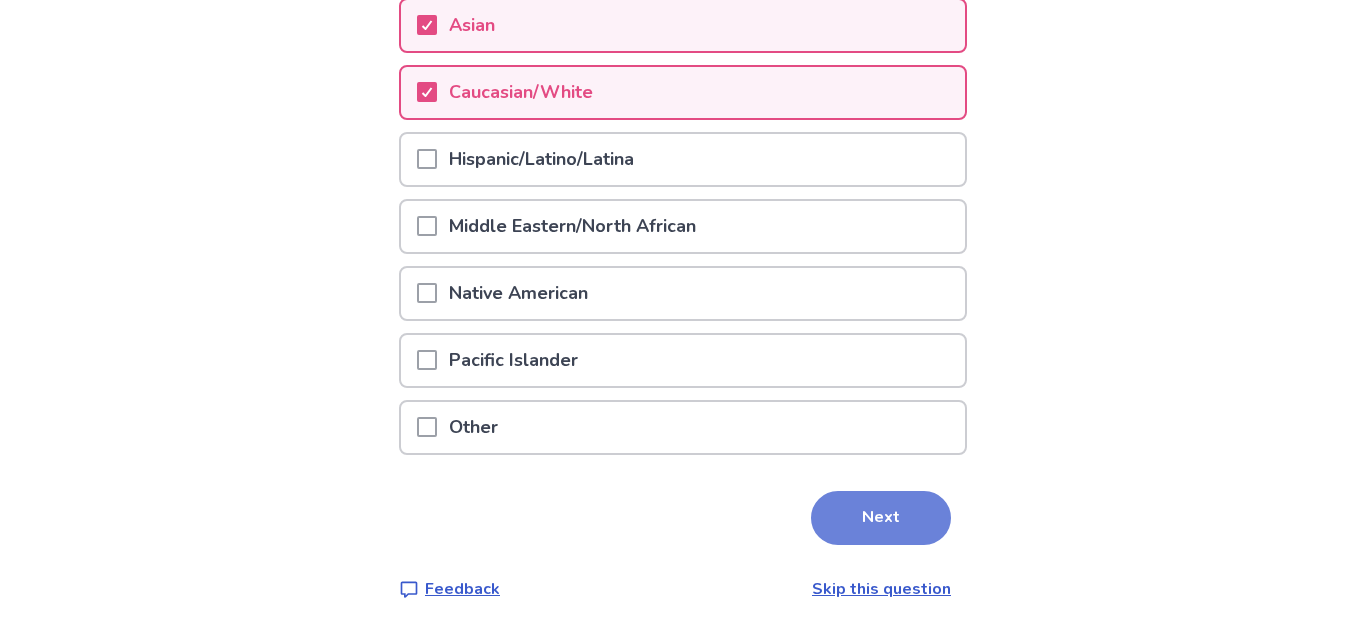 click on "Next" at bounding box center [881, 518] 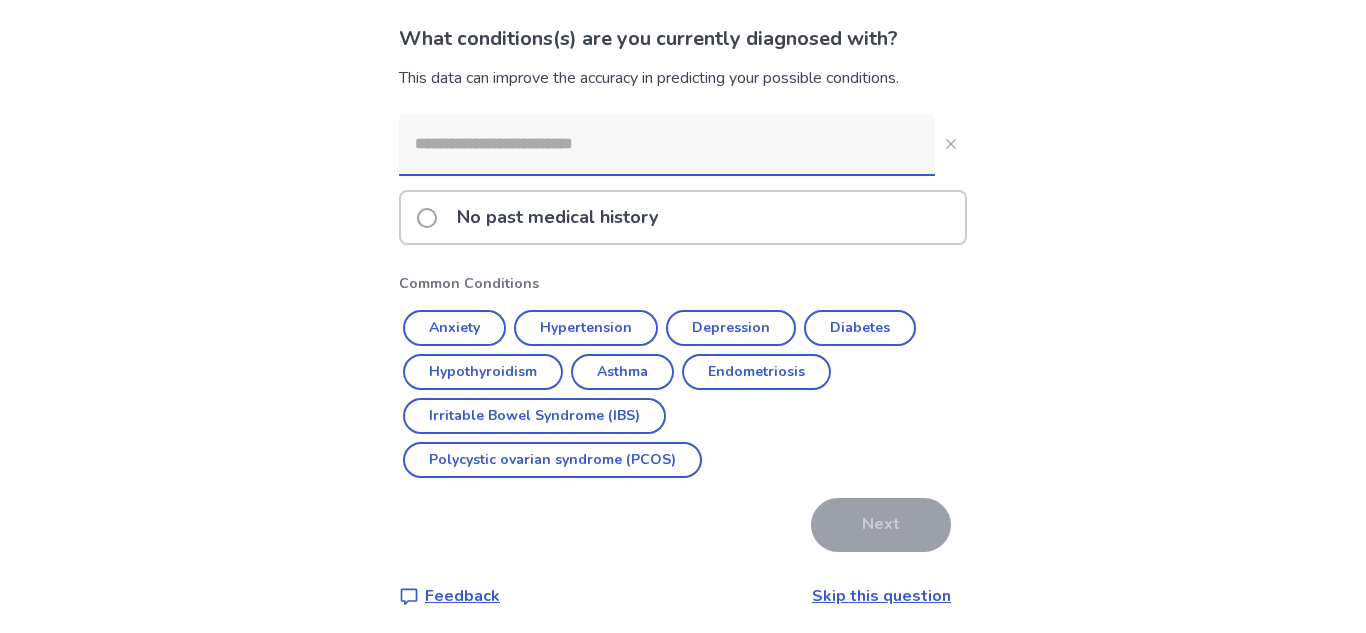 scroll, scrollTop: 135, scrollLeft: 0, axis: vertical 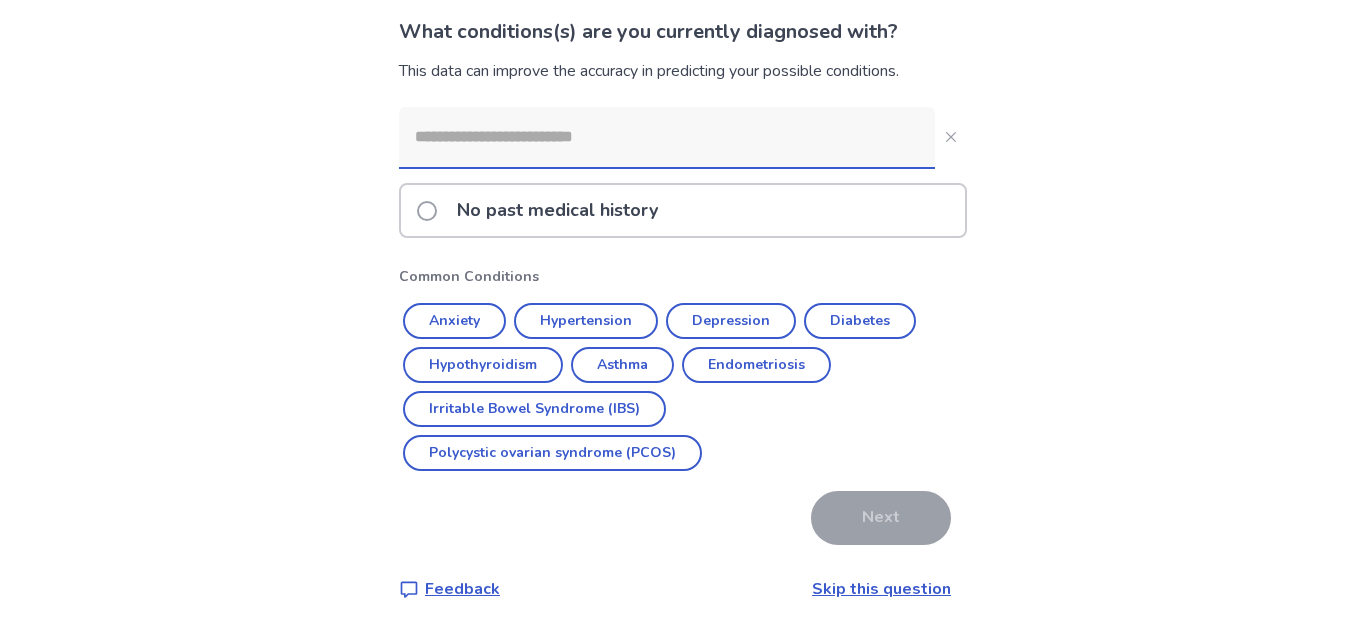 click on "No past medical history" at bounding box center [683, 210] 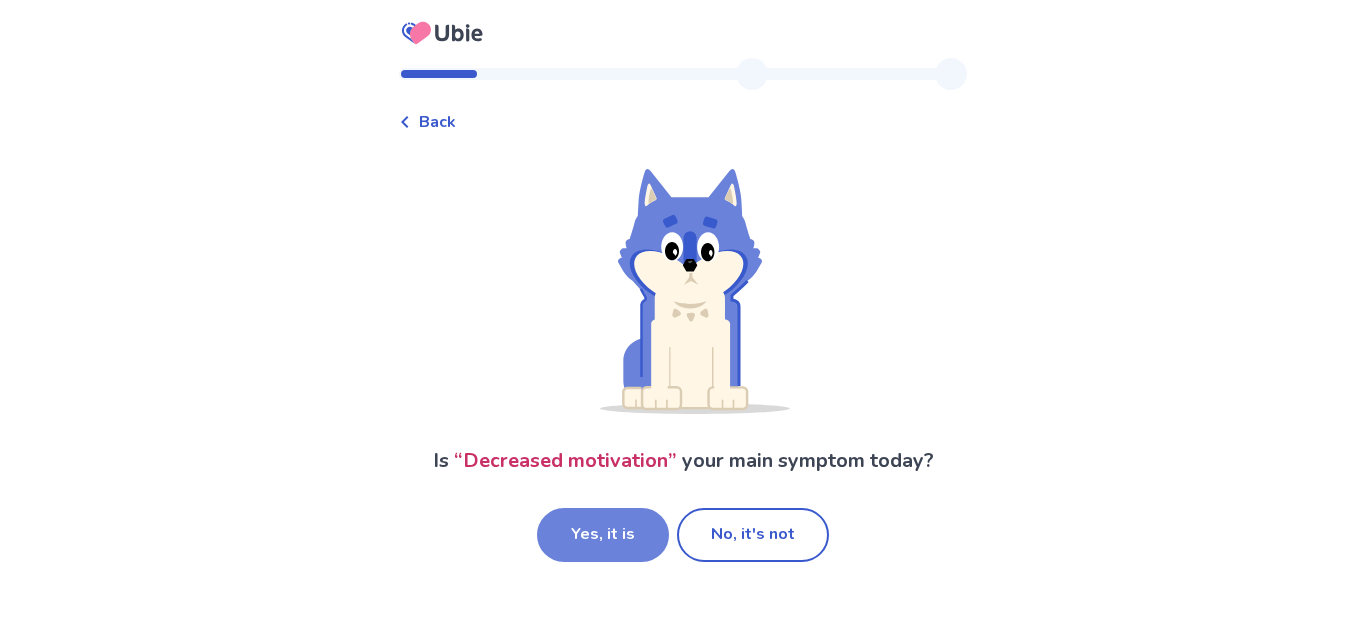 click on "Yes, it is" at bounding box center [603, 535] 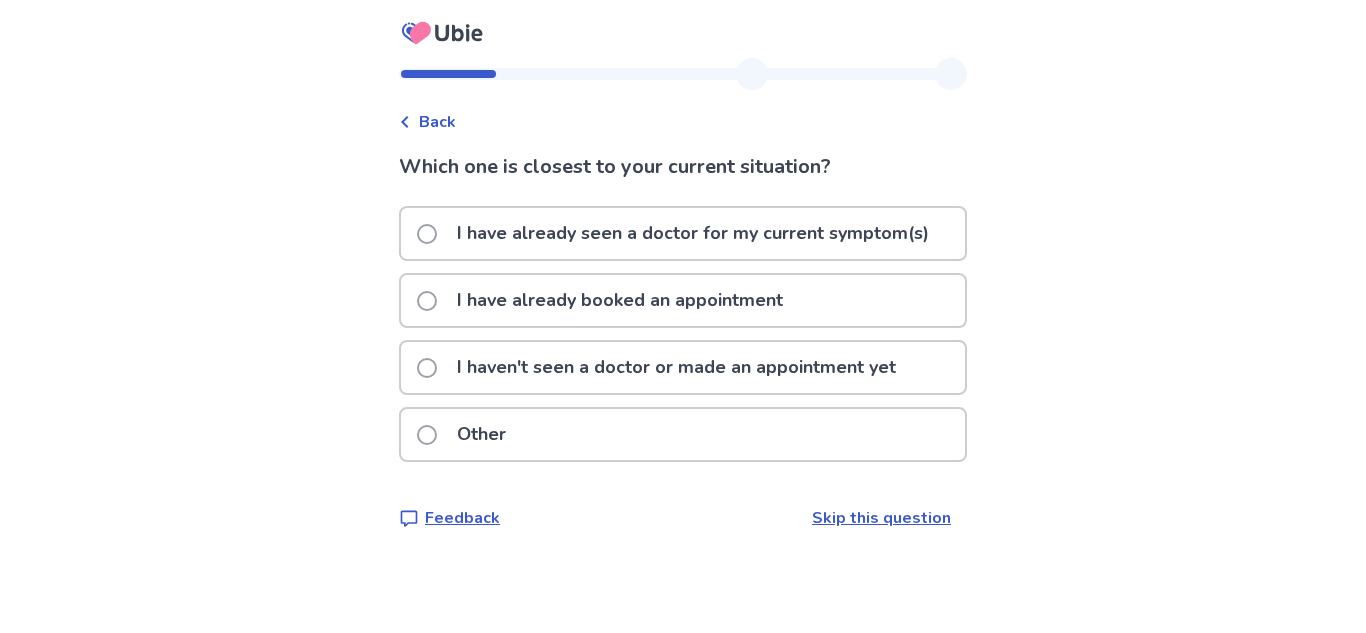 click on "Other" at bounding box center [683, 434] 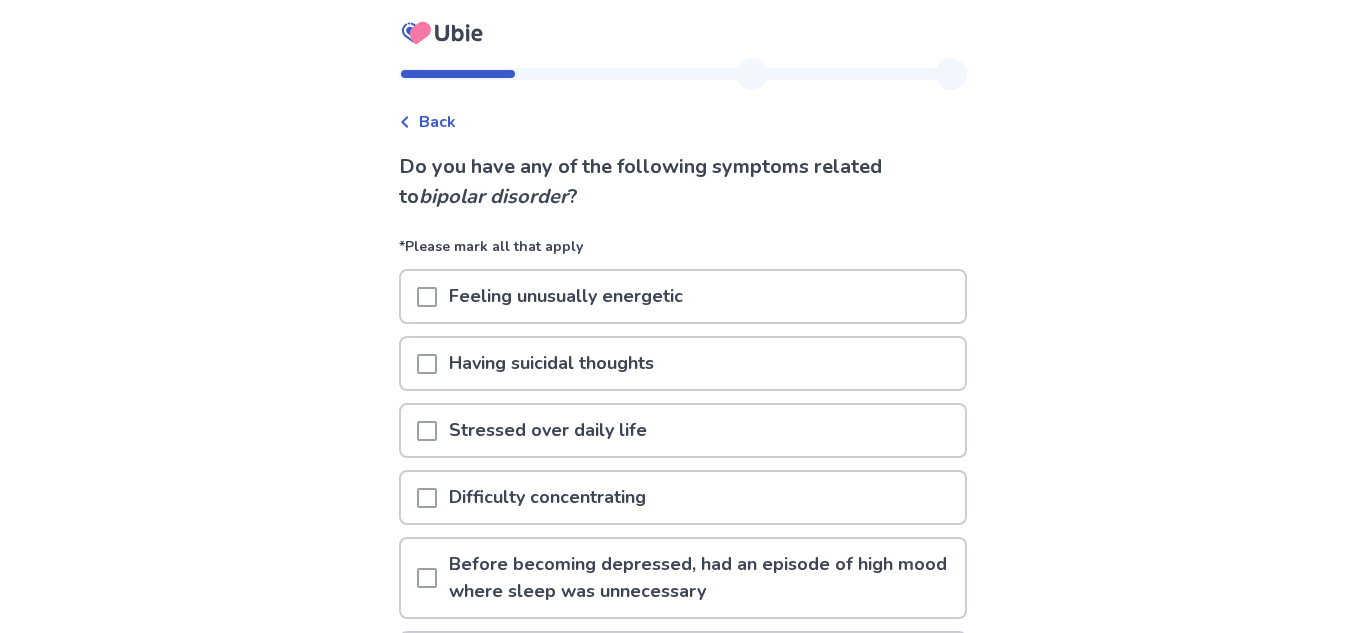 click on "Feeling unusually energetic" at bounding box center (566, 296) 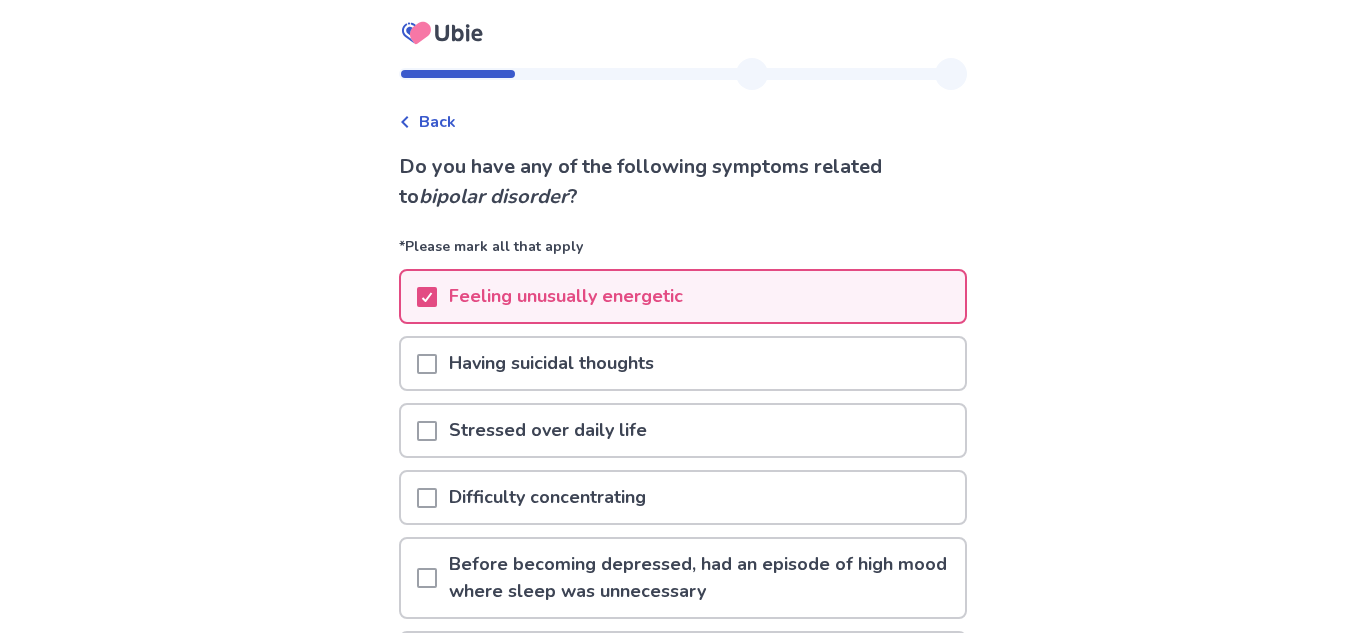 click on "Stressed over daily life" at bounding box center [548, 430] 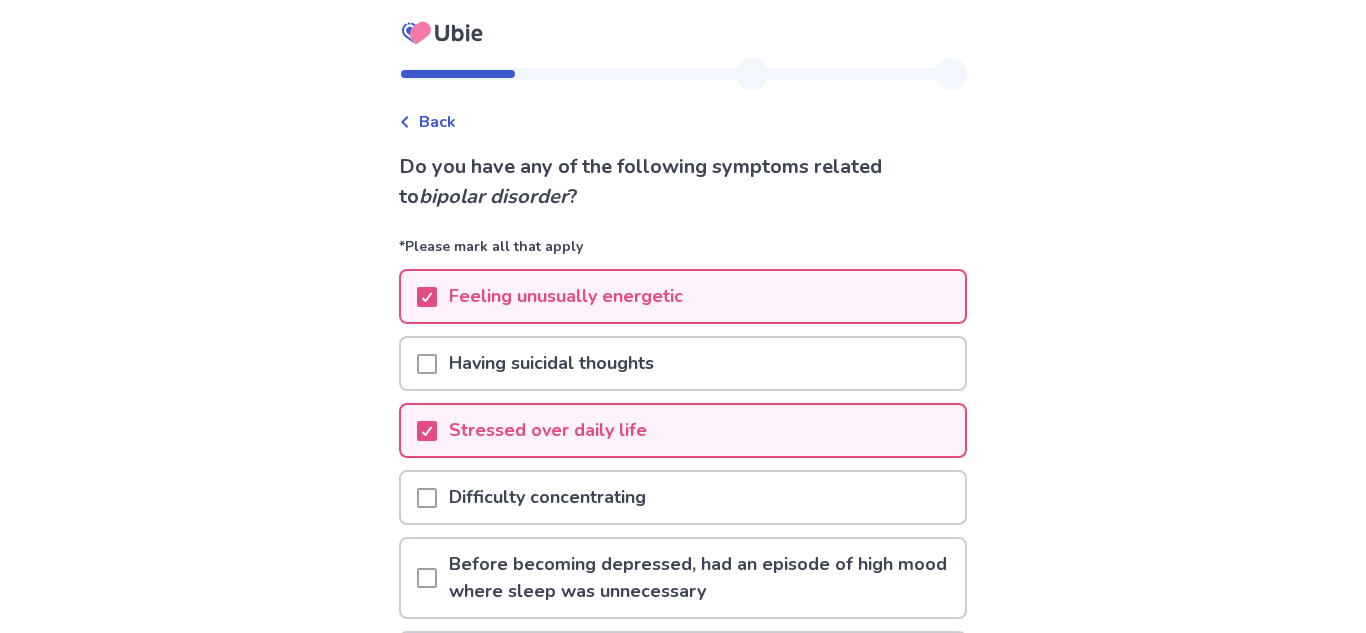 click on "Difficulty concentrating" at bounding box center [547, 497] 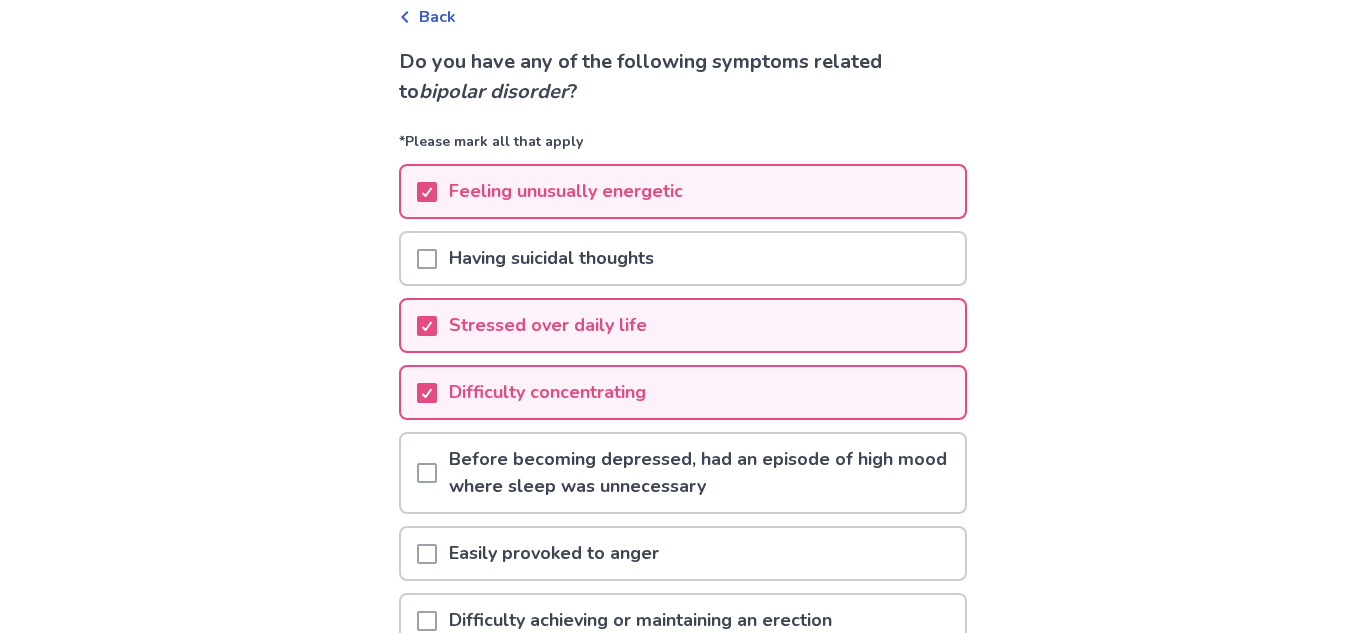 click on "Before becoming depressed, had an episode of high mood where sleep was unnecessary" at bounding box center [701, 473] 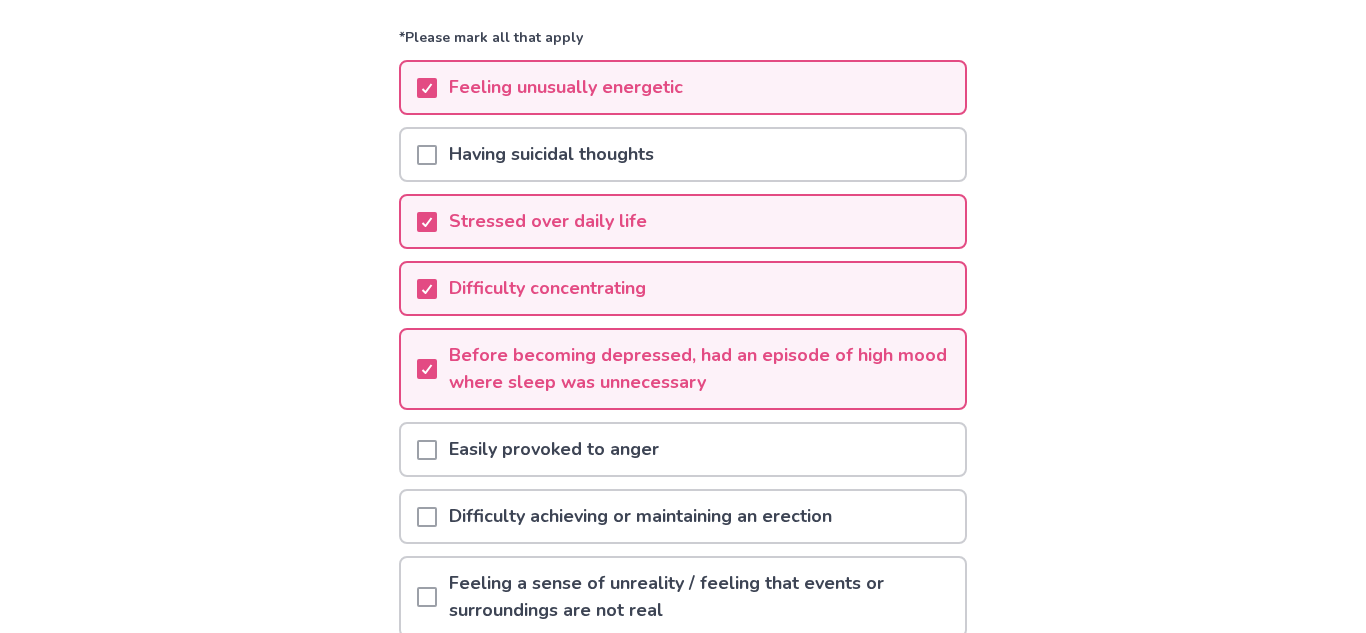 scroll, scrollTop: 212, scrollLeft: 0, axis: vertical 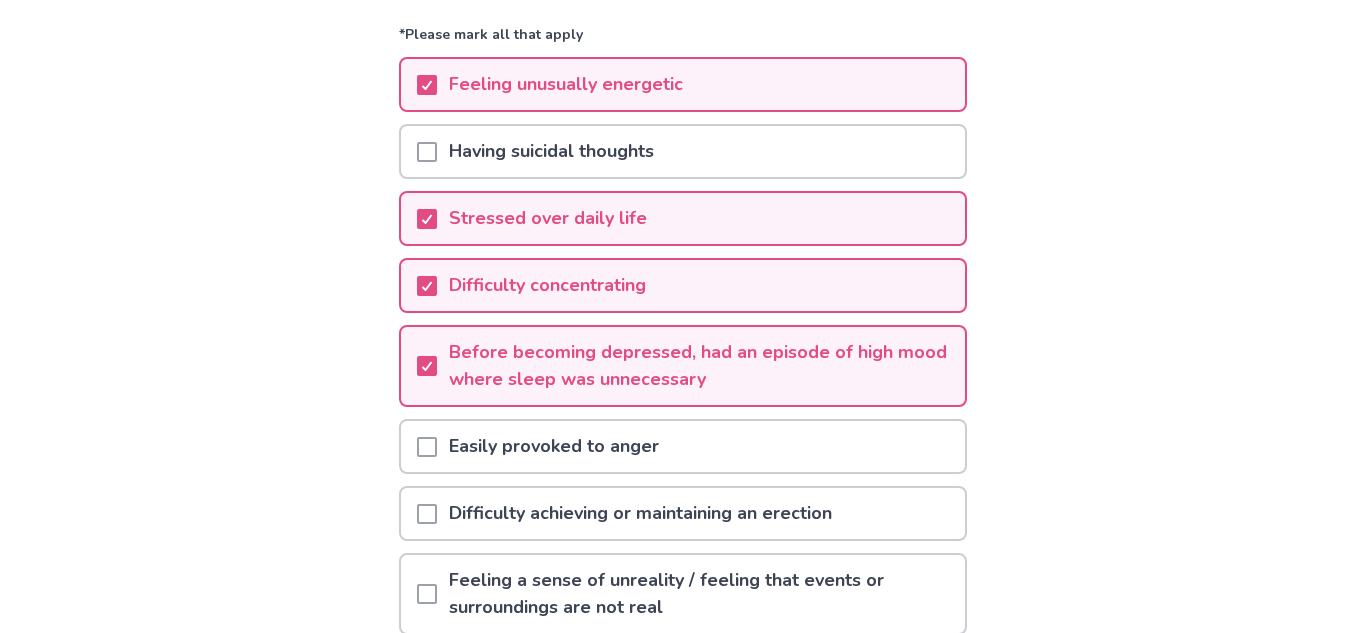 click on "Before becoming depressed, had an episode of high mood where sleep was unnecessary" at bounding box center (701, 366) 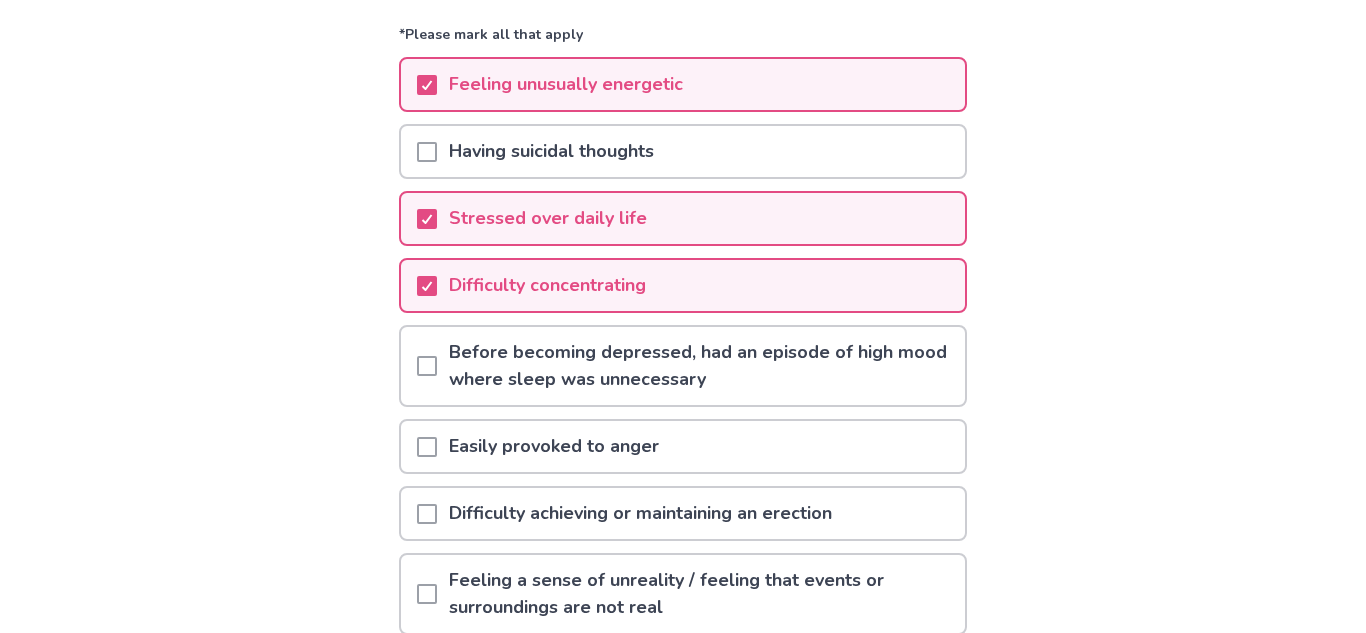 click on "Before becoming depressed, had an episode of high mood where sleep was unnecessary" at bounding box center (701, 366) 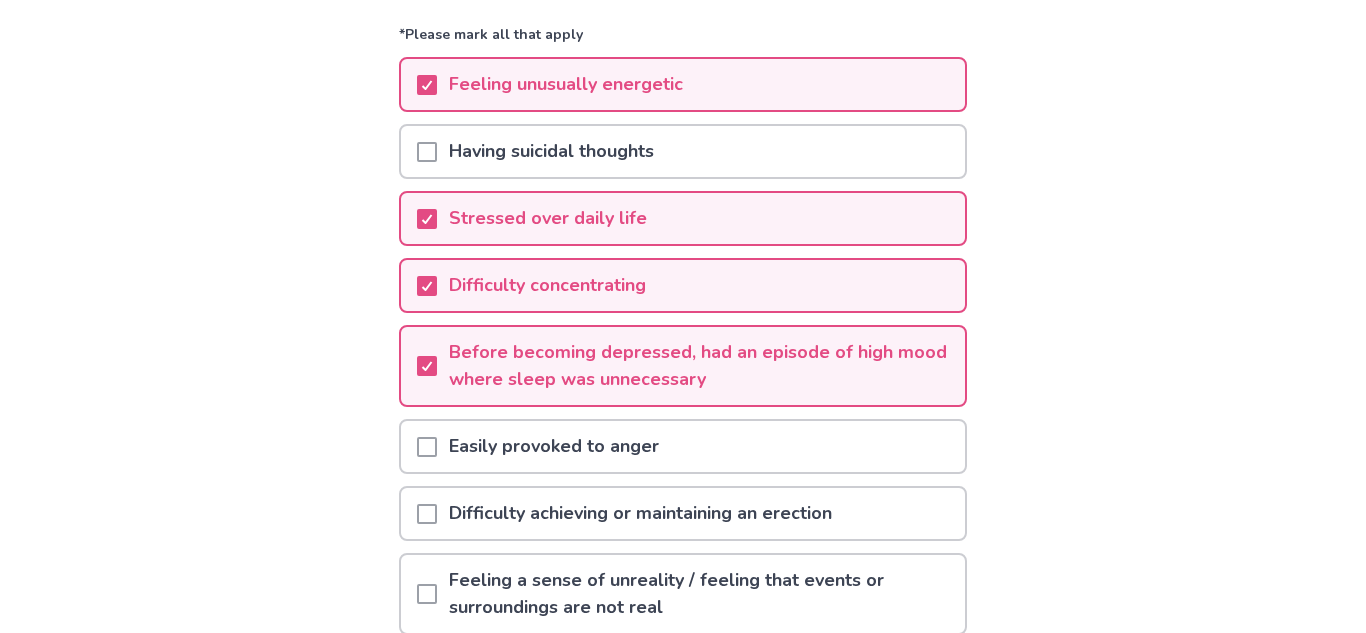 click on "Easily provoked to anger" at bounding box center [554, 446] 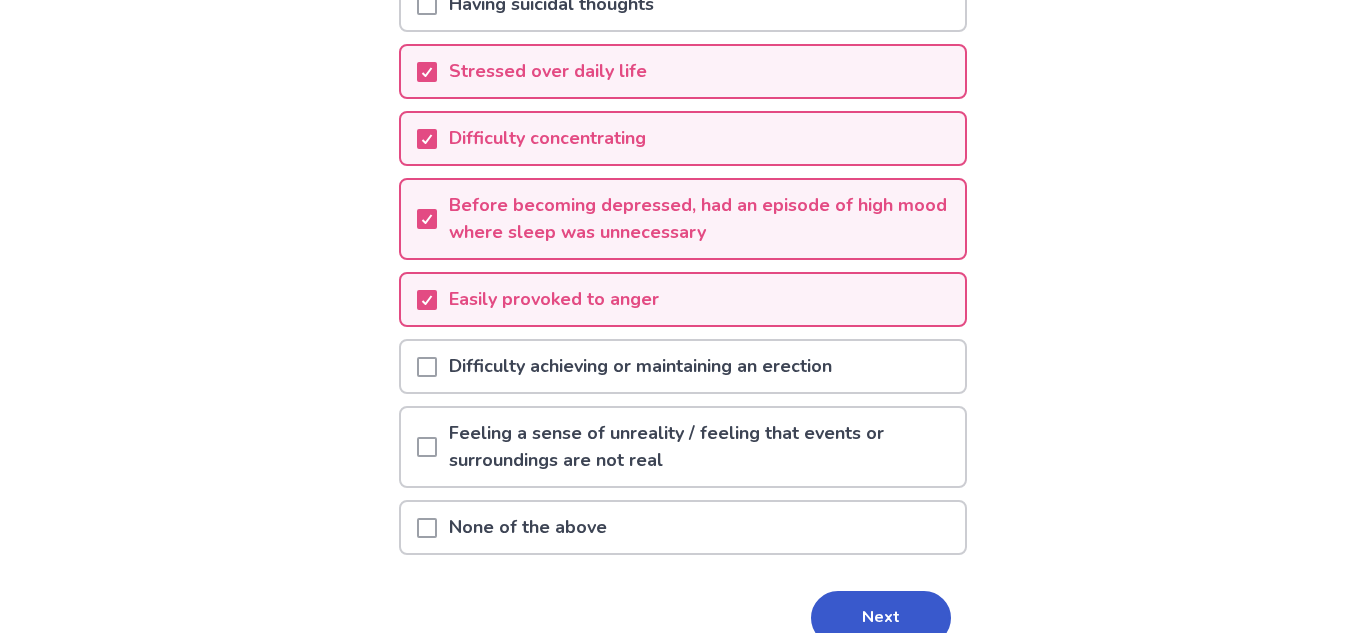 scroll, scrollTop: 367, scrollLeft: 0, axis: vertical 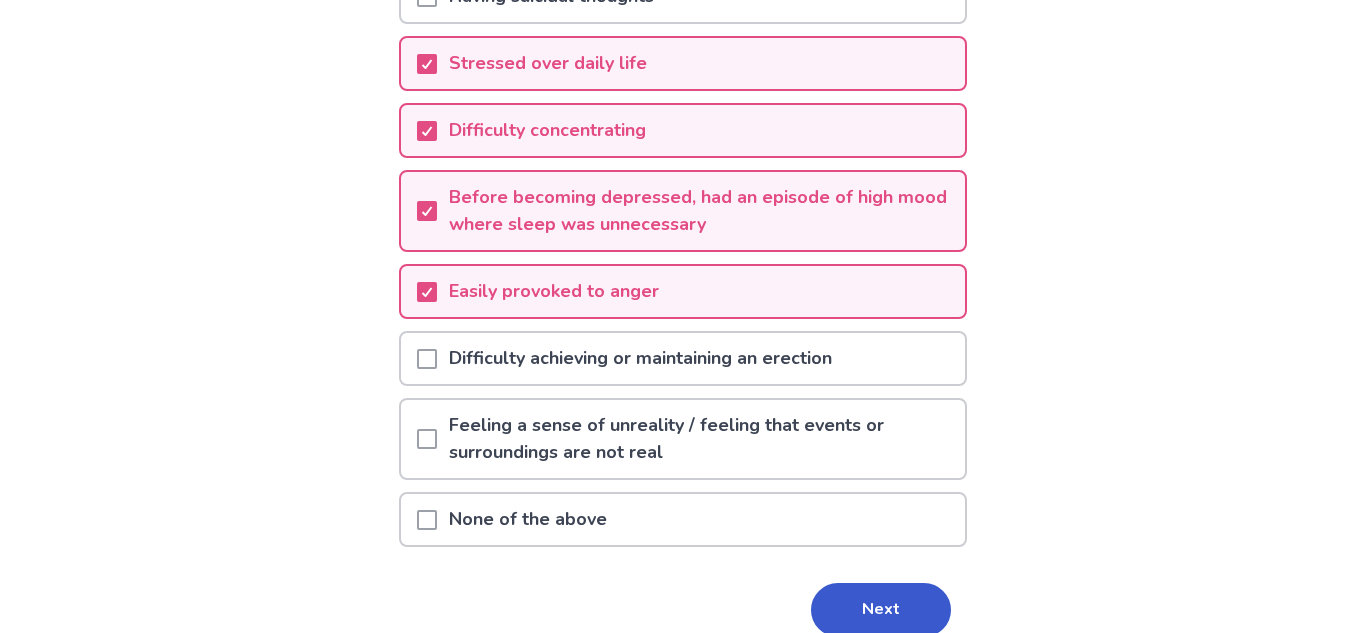 click on "Feeling a sense of unreality / feeling that events or surroundings are not real" at bounding box center [701, 439] 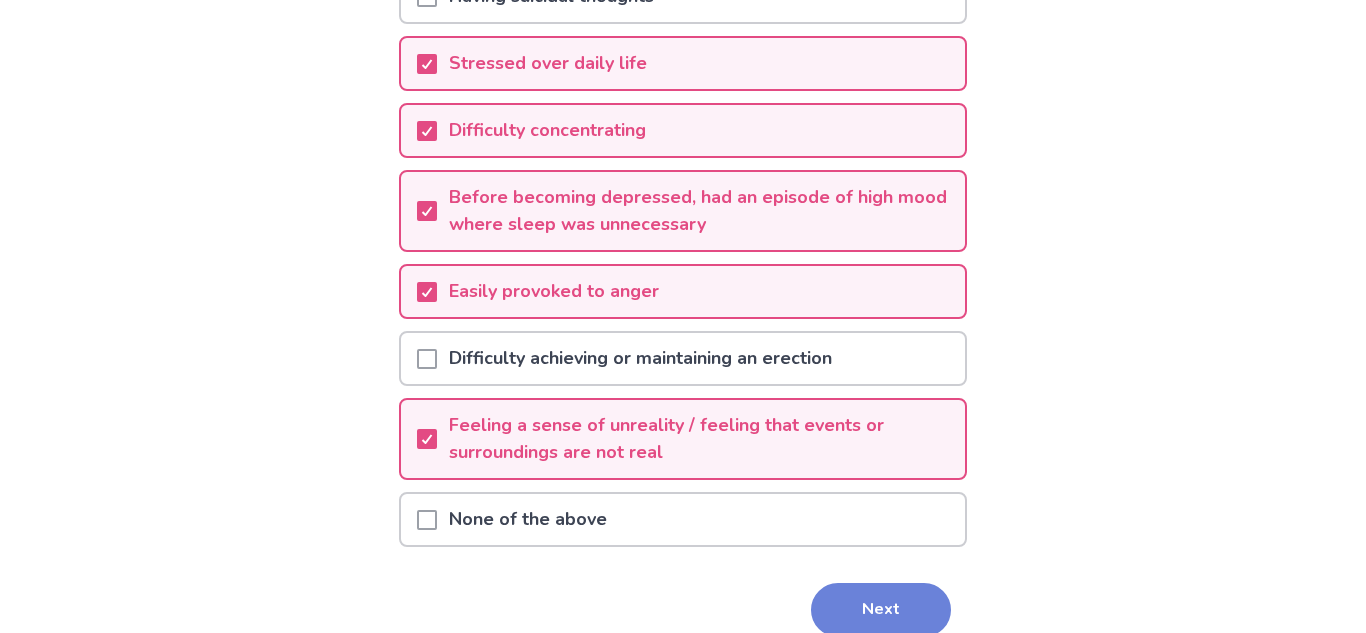 click on "Next" at bounding box center [881, 610] 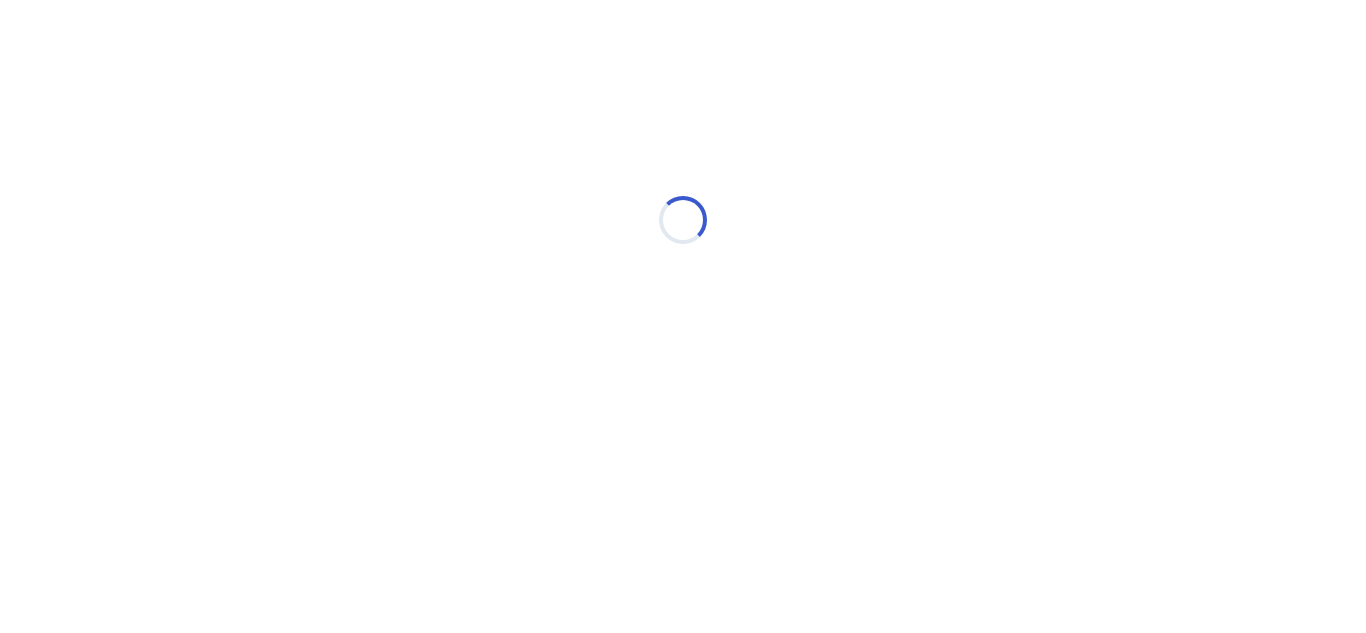 scroll, scrollTop: 0, scrollLeft: 0, axis: both 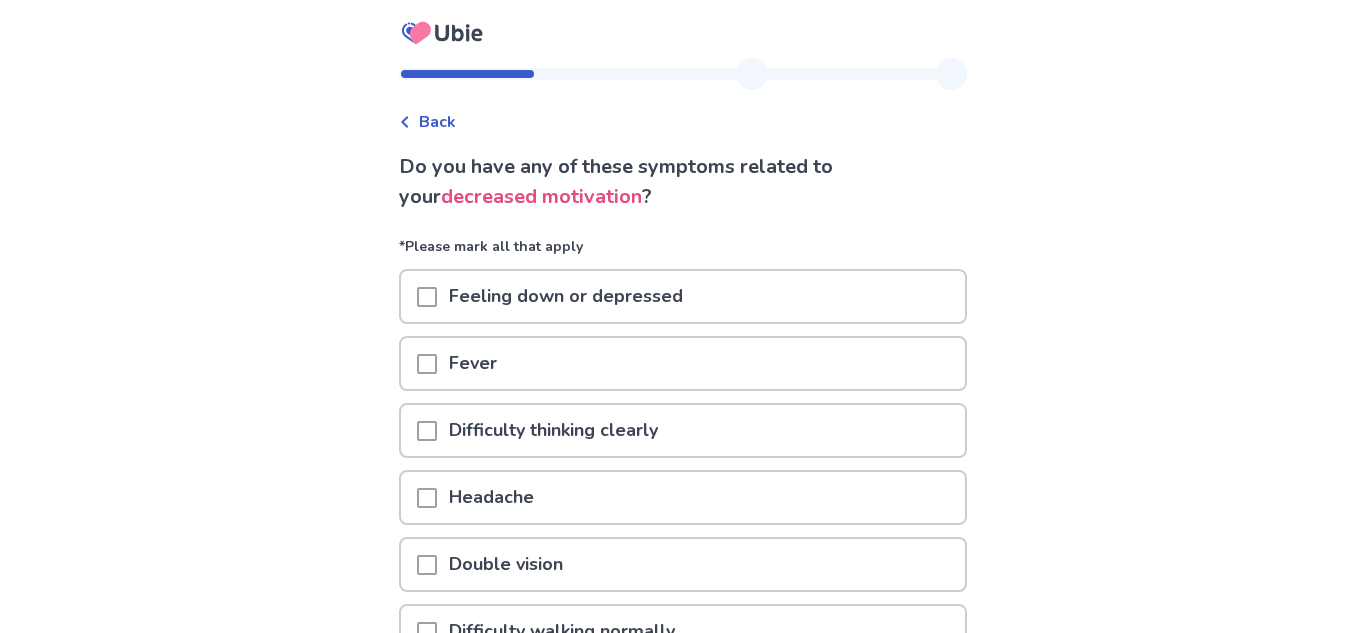 click on "Feeling down or depressed" at bounding box center [566, 296] 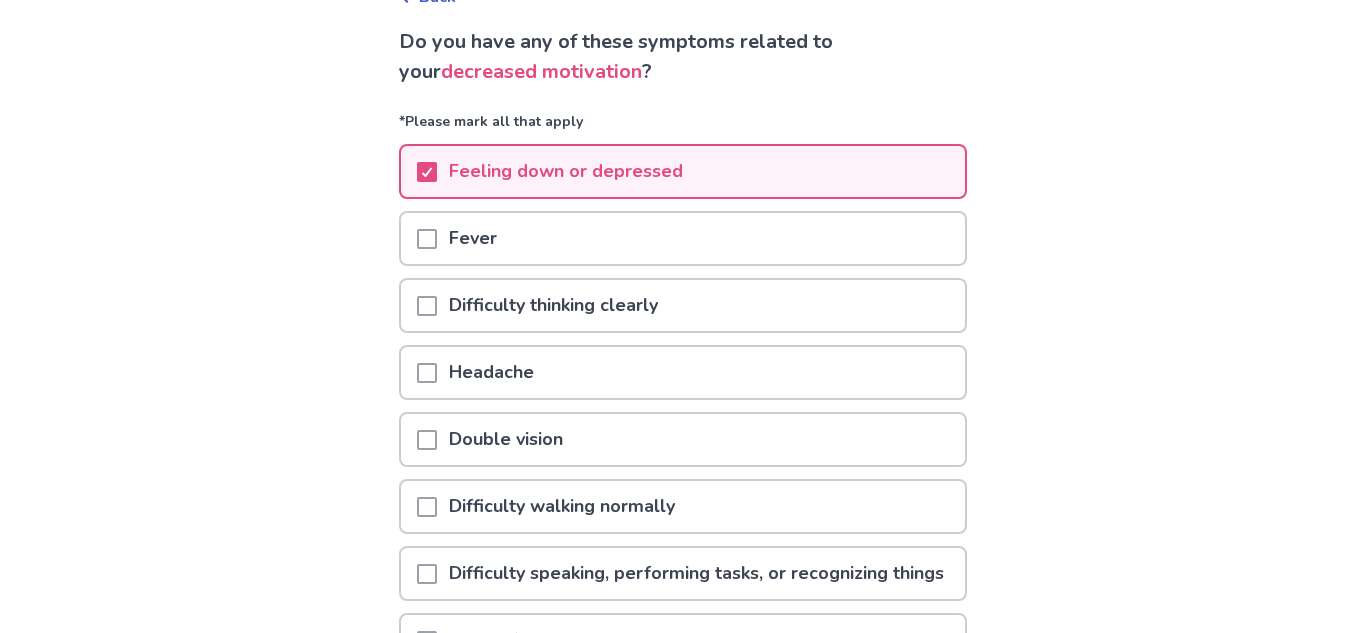 click on "Difficulty thinking clearly" at bounding box center [553, 305] 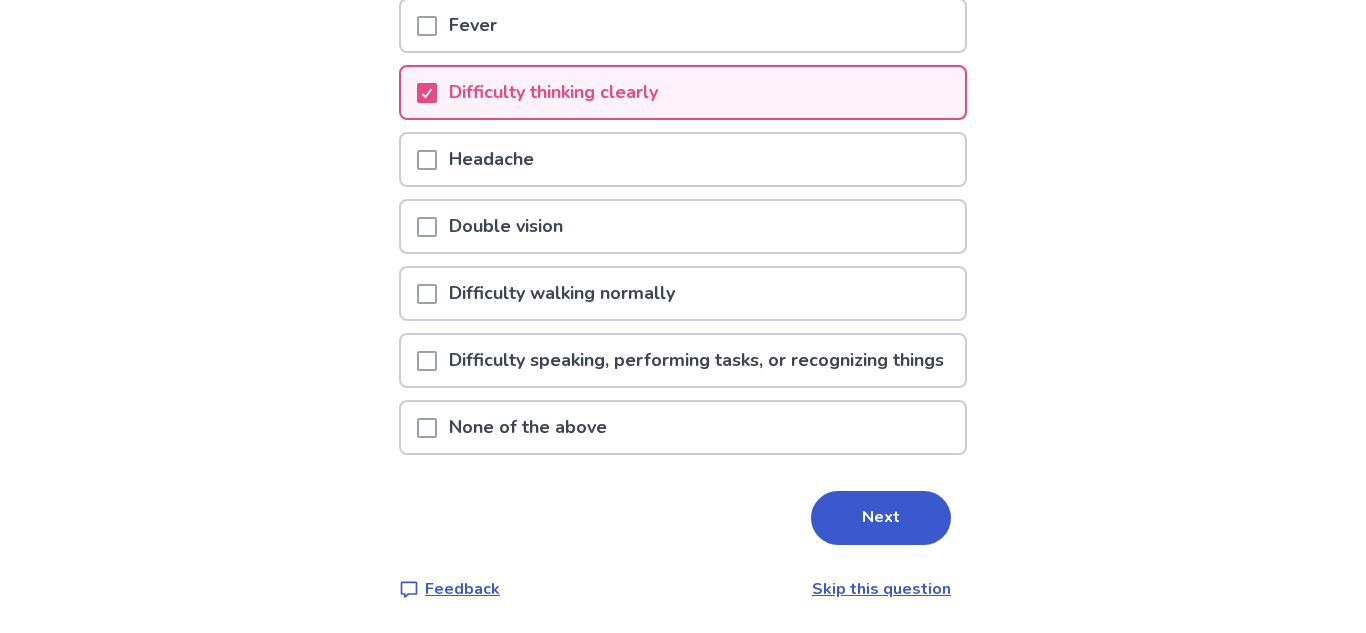 scroll, scrollTop: 365, scrollLeft: 0, axis: vertical 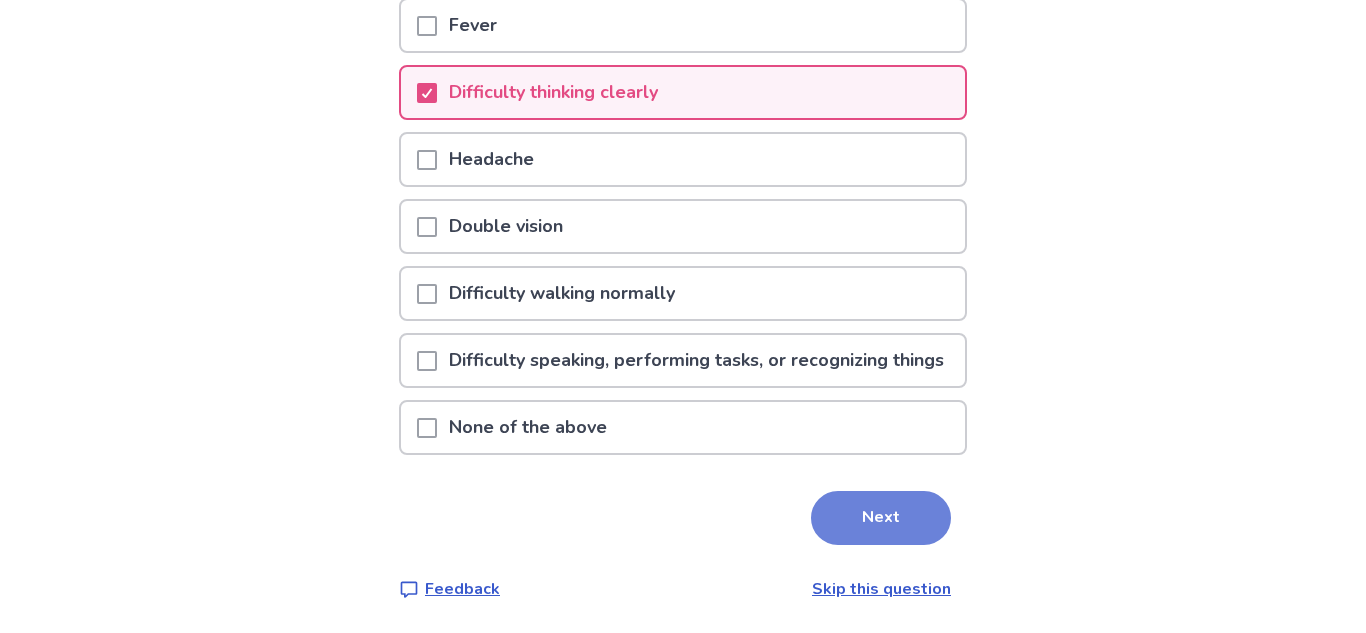 click on "Next" at bounding box center (881, 518) 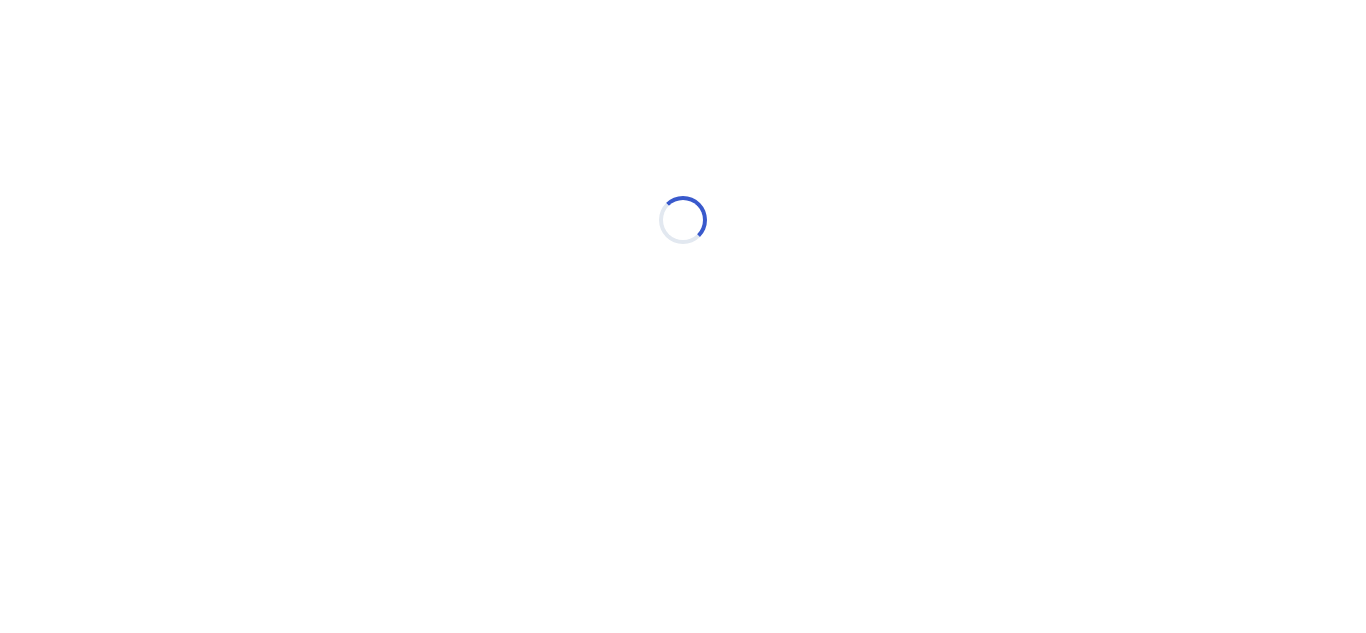 select on "*" 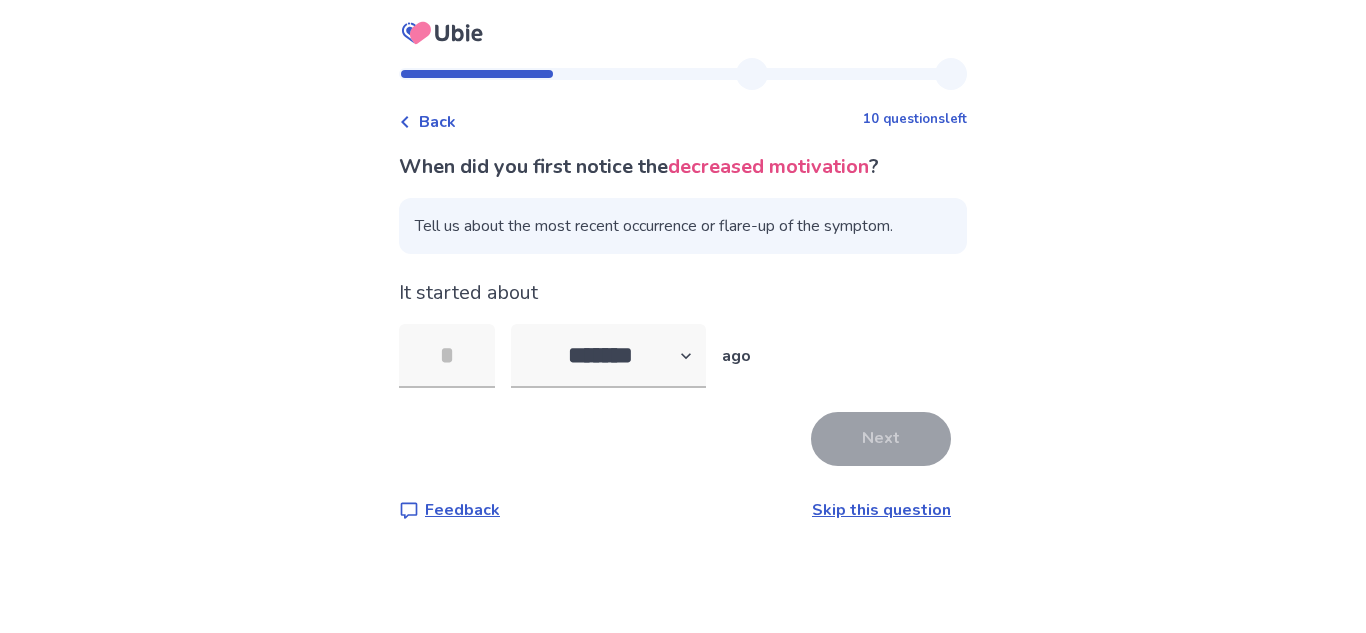 click on "Skip this question" at bounding box center (881, 510) 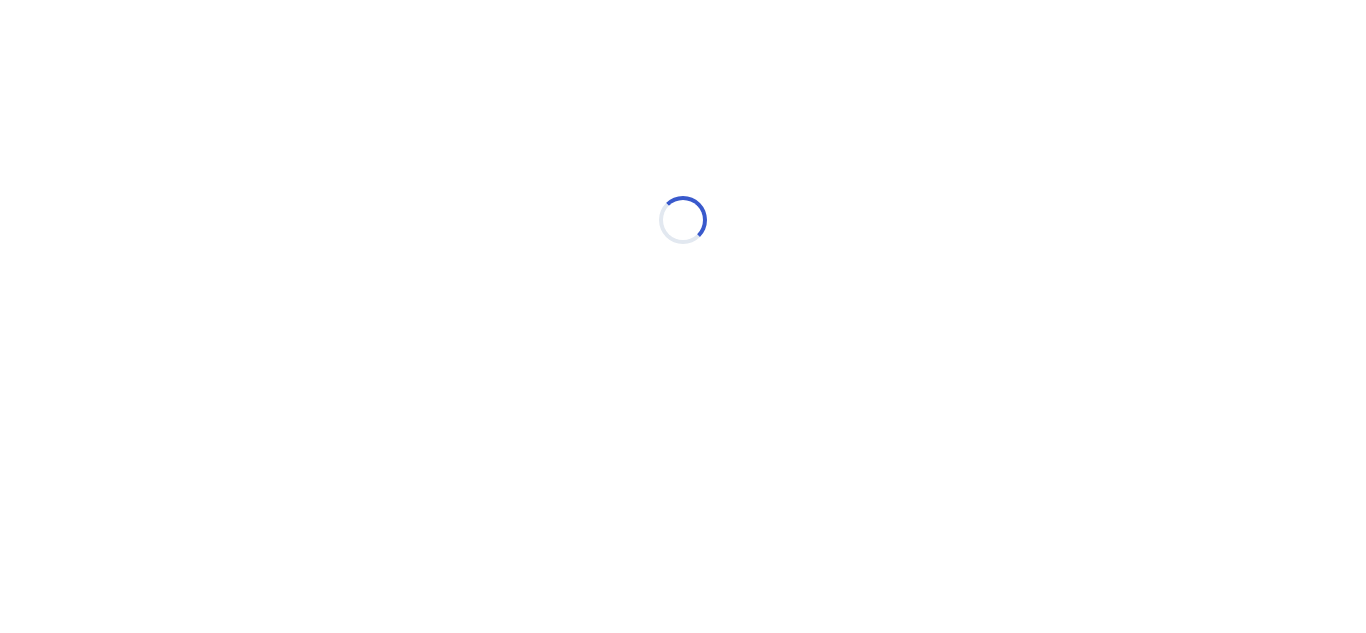 select on "*" 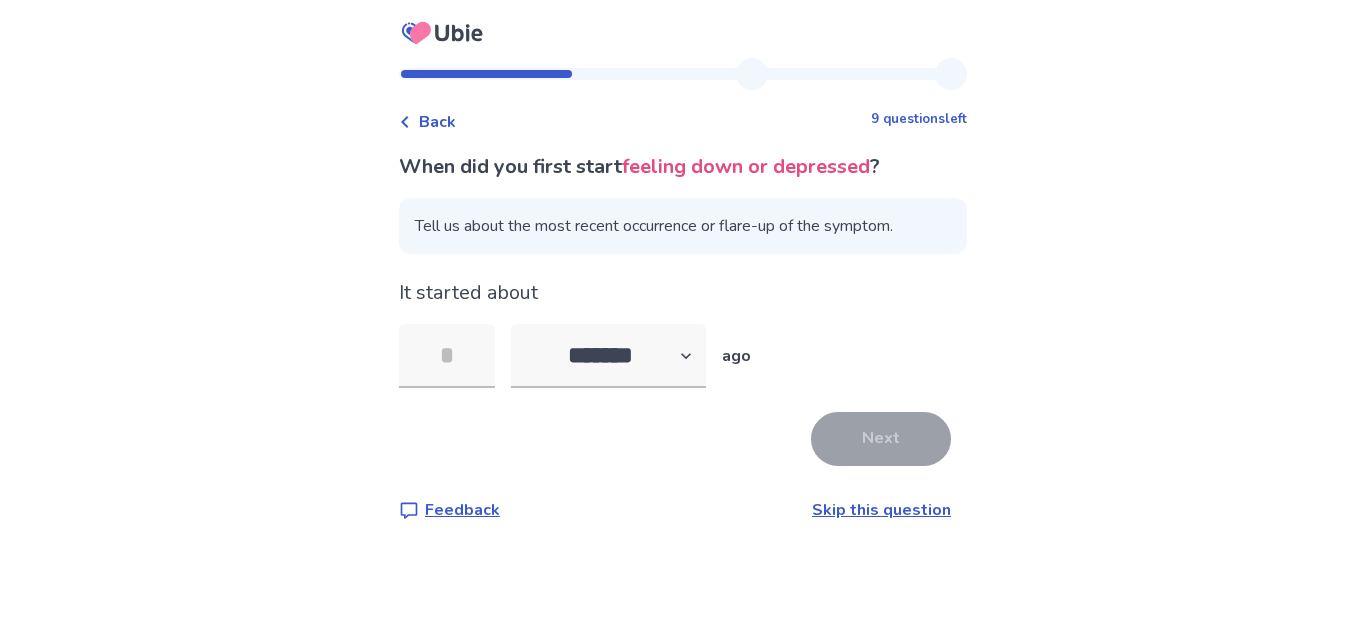 click on "Skip this question" at bounding box center (881, 510) 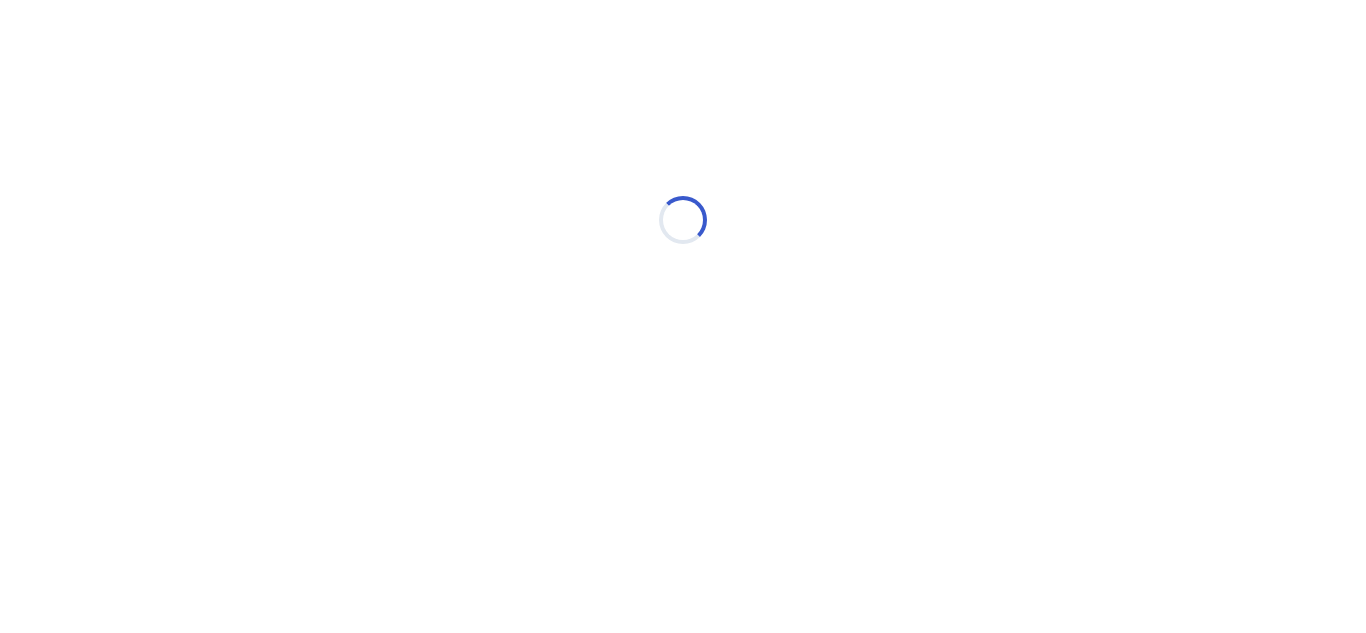 select on "*" 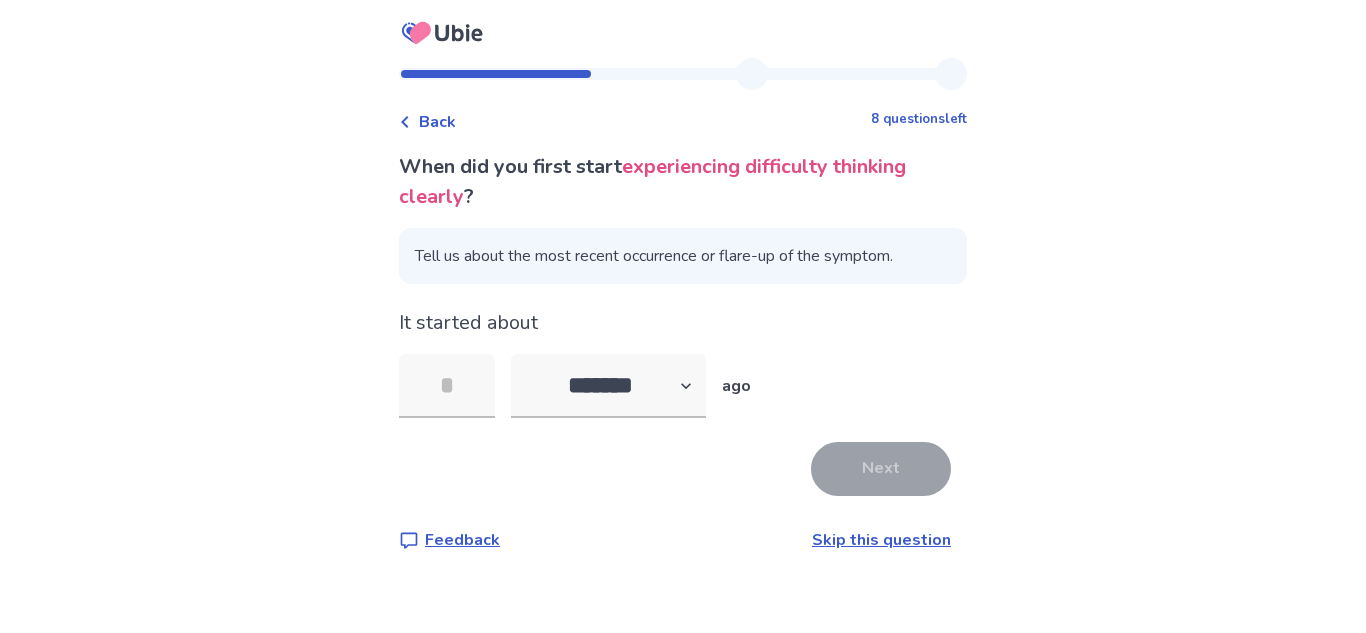 click on "Skip this question" at bounding box center (881, 540) 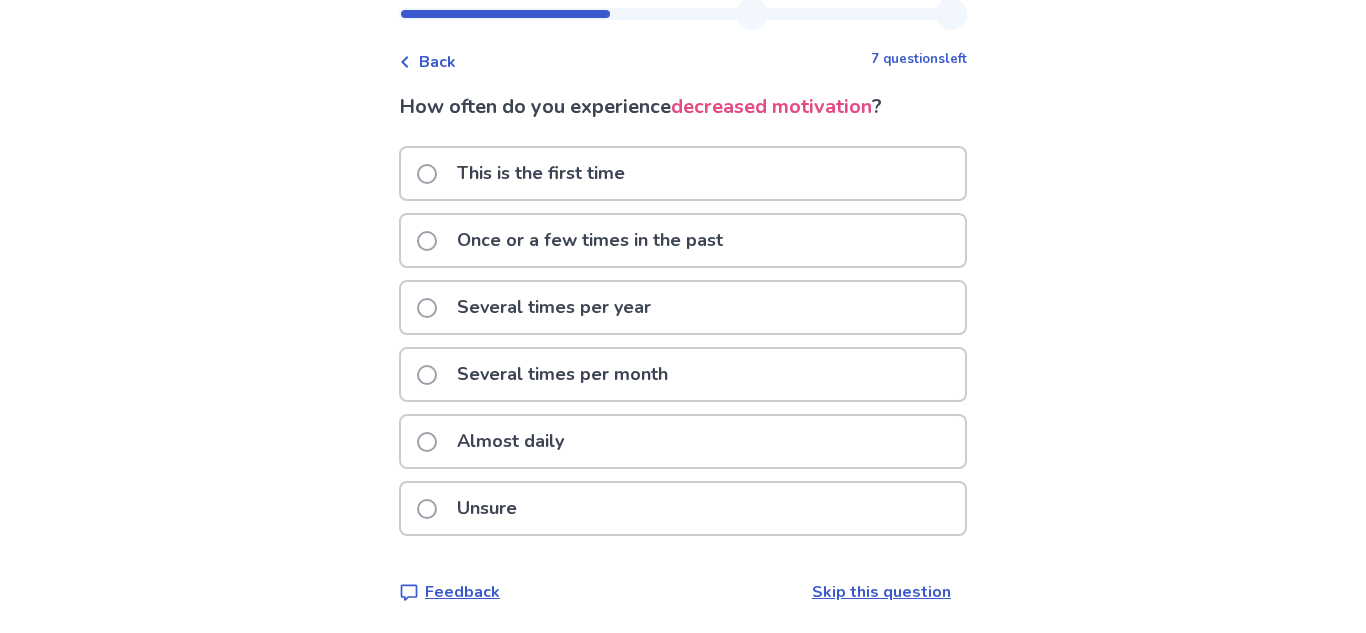 scroll, scrollTop: 63, scrollLeft: 0, axis: vertical 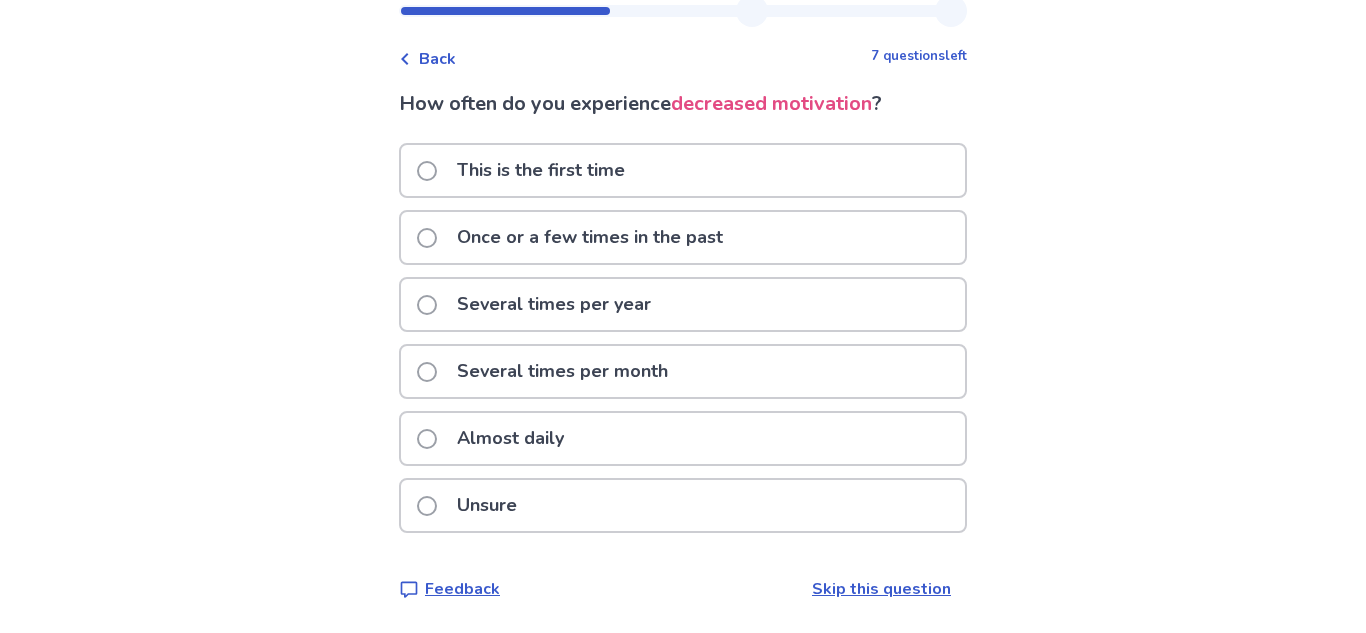 click on "Several times per month" at bounding box center (562, 371) 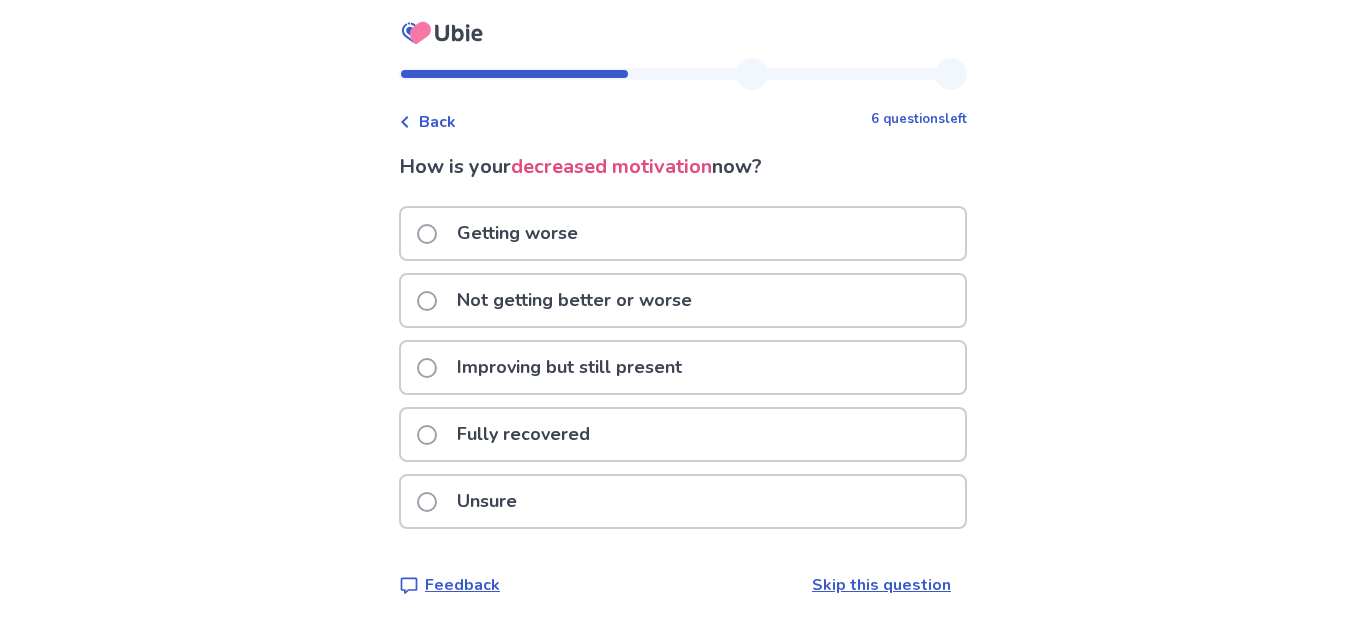 click on "Getting worse" at bounding box center (683, 233) 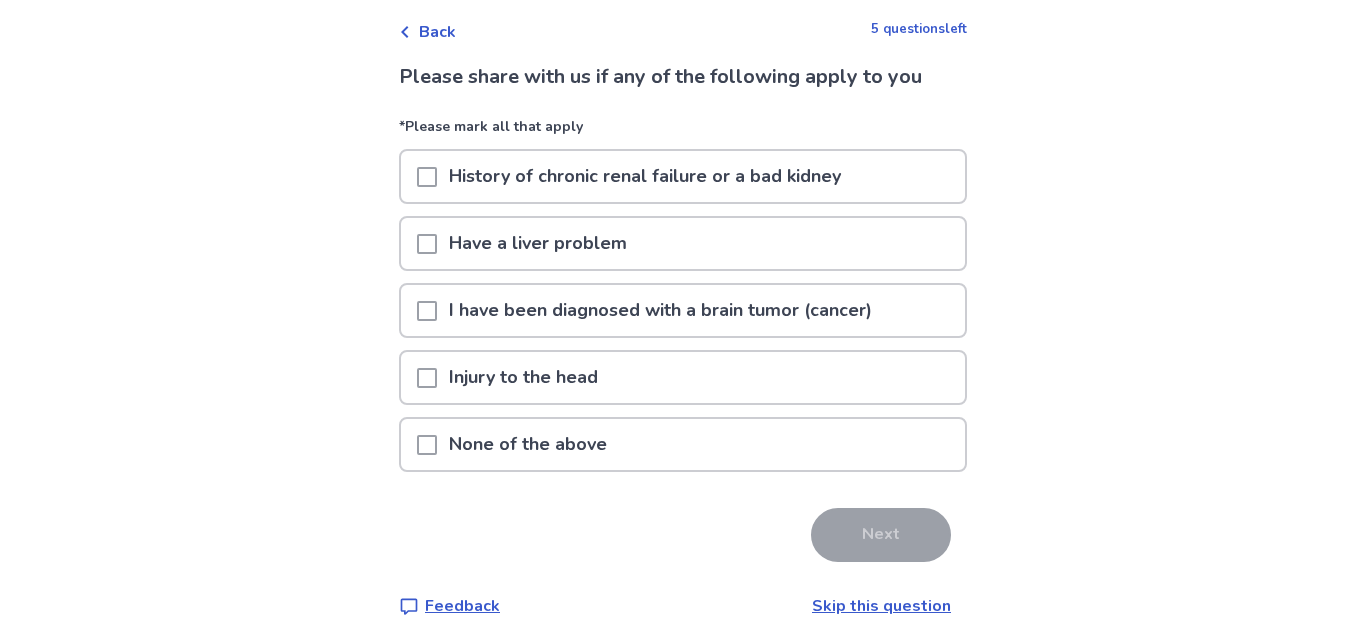 scroll, scrollTop: 92, scrollLeft: 0, axis: vertical 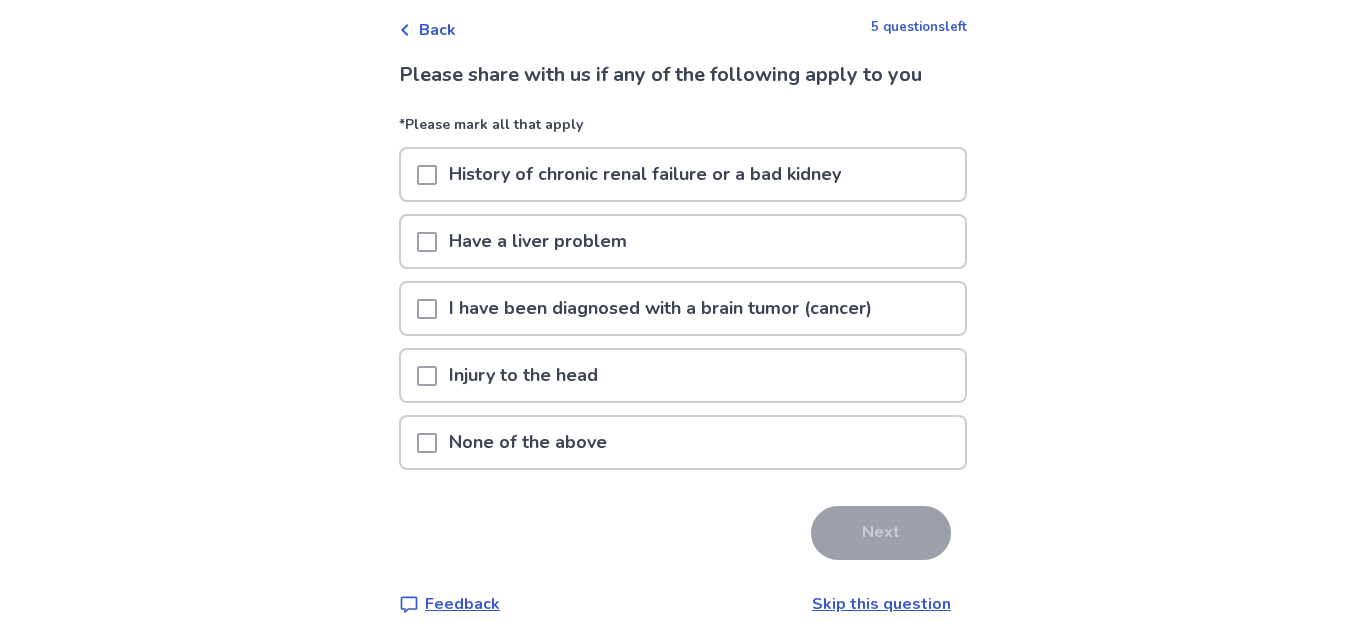 click on "None of the above" at bounding box center (683, 442) 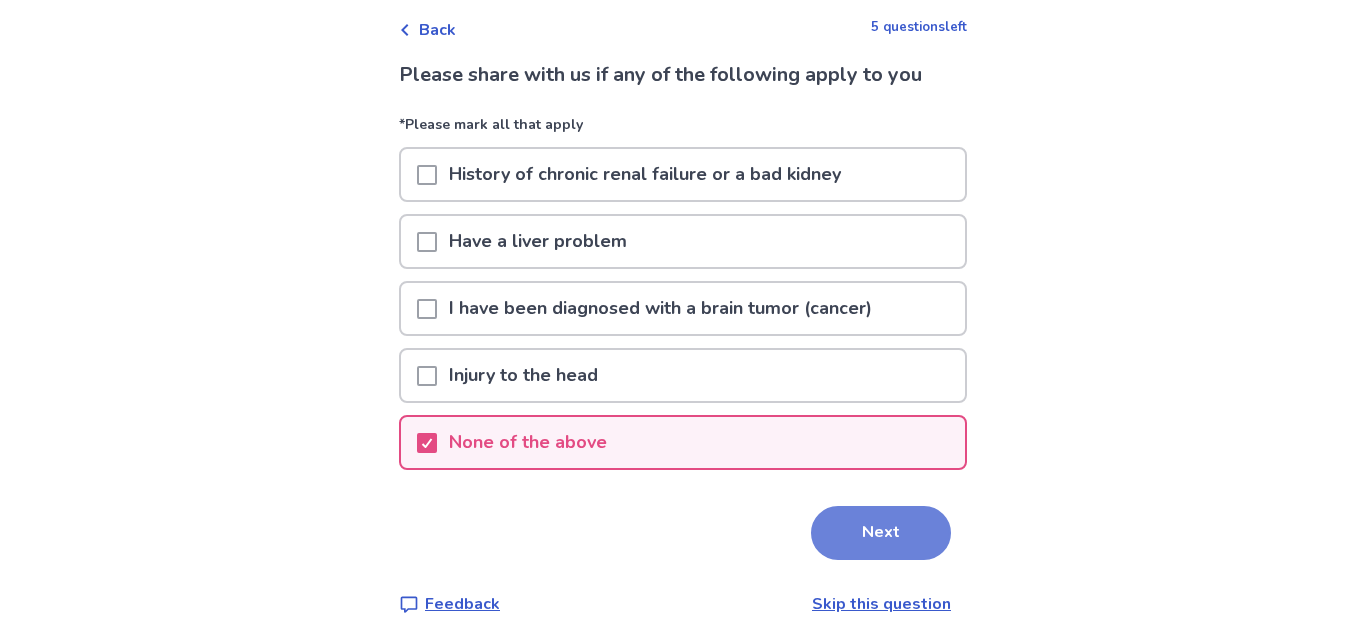 click on "Next" at bounding box center (881, 533) 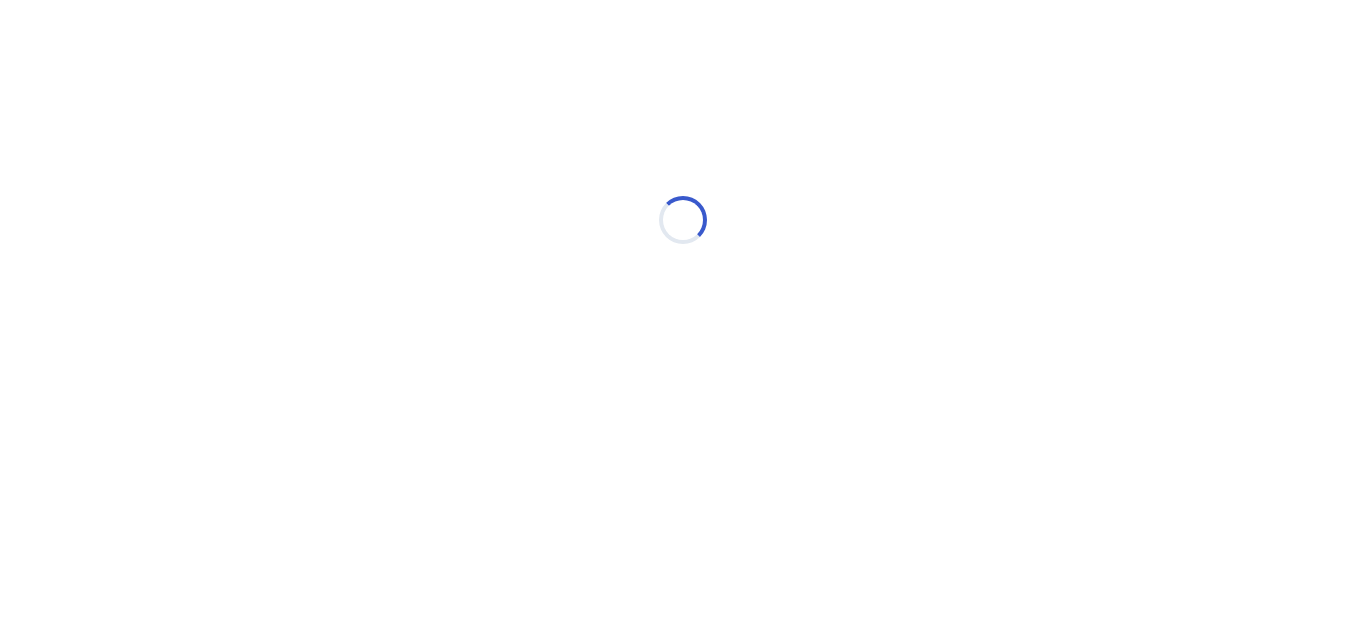 scroll, scrollTop: 0, scrollLeft: 0, axis: both 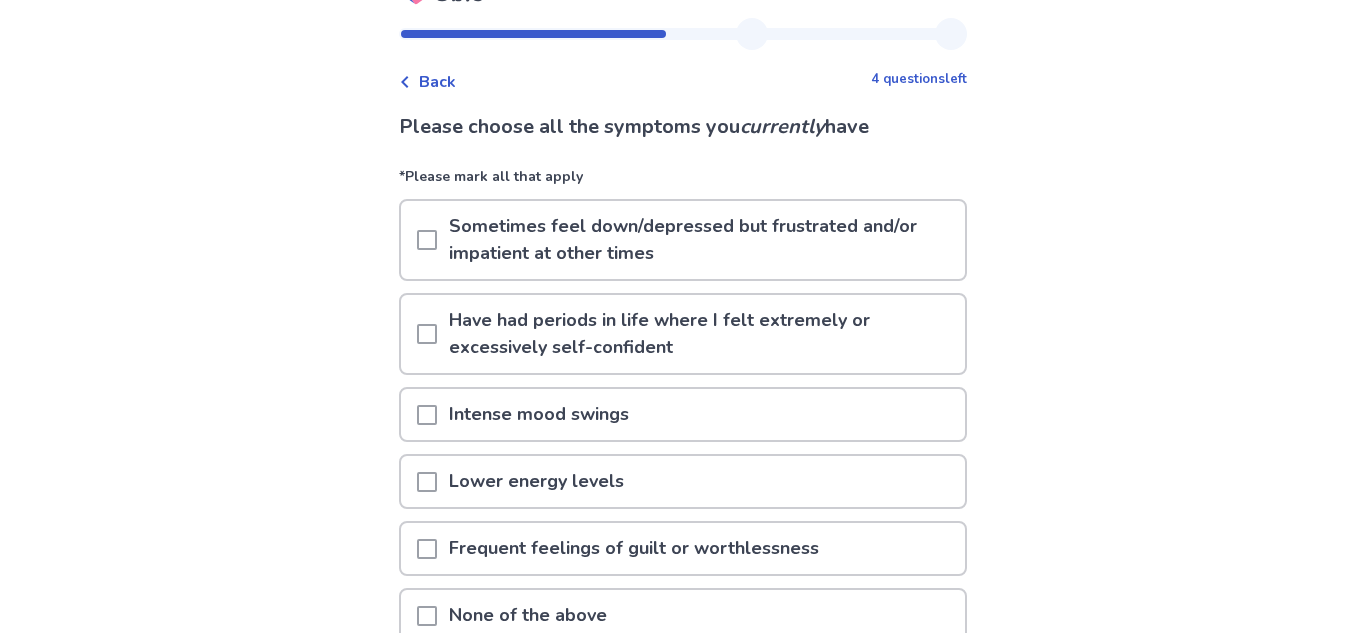 click on "Sometimes feel down/depressed but frustrated and/or impatient at other times" at bounding box center (701, 240) 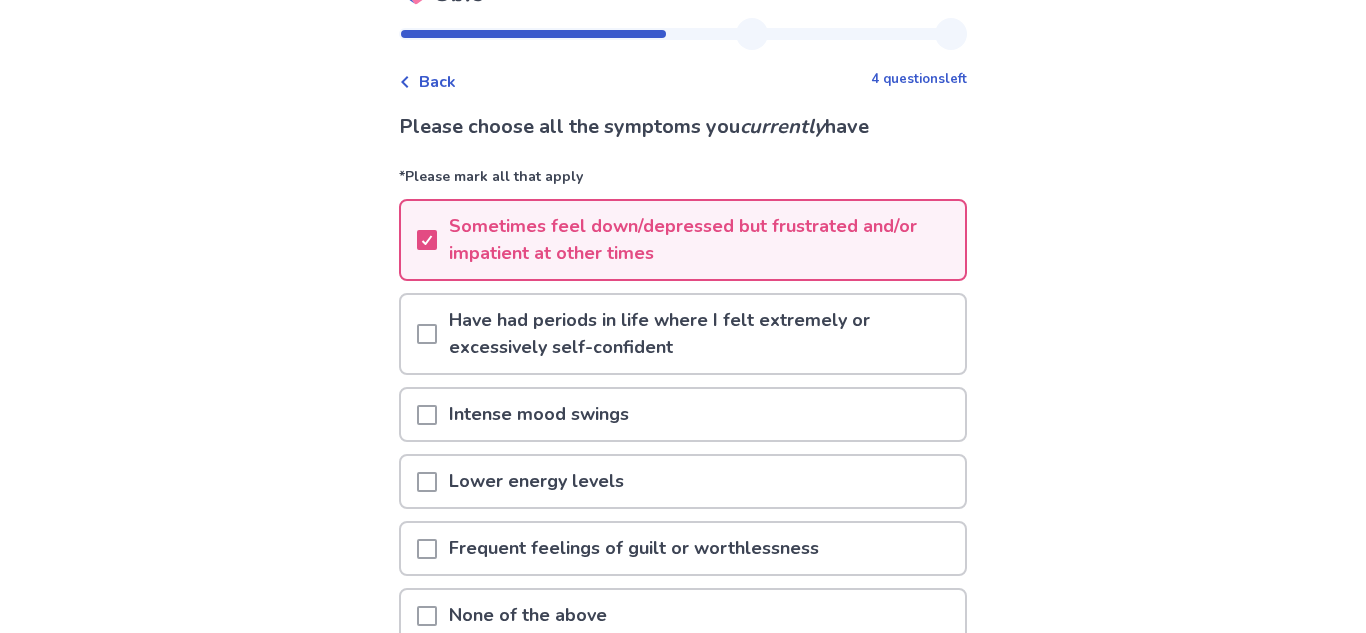 click on "Have had periods in life where I felt extremely or excessively self-confident" at bounding box center (701, 334) 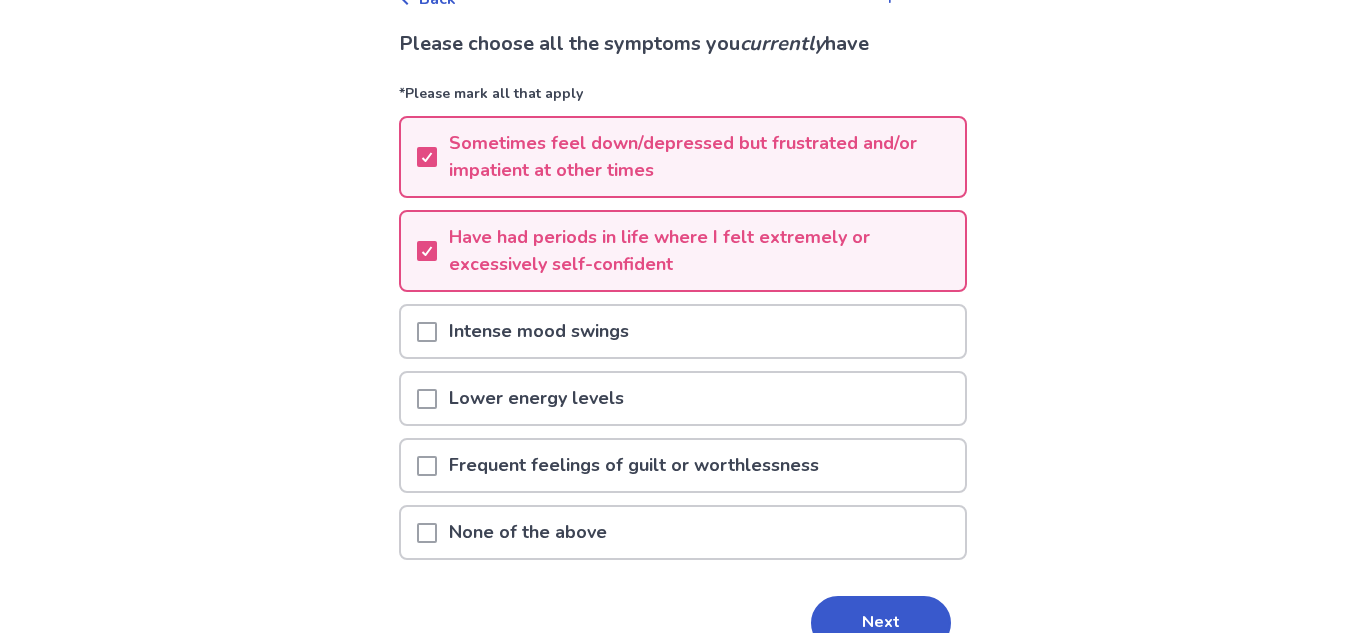 scroll, scrollTop: 139, scrollLeft: 0, axis: vertical 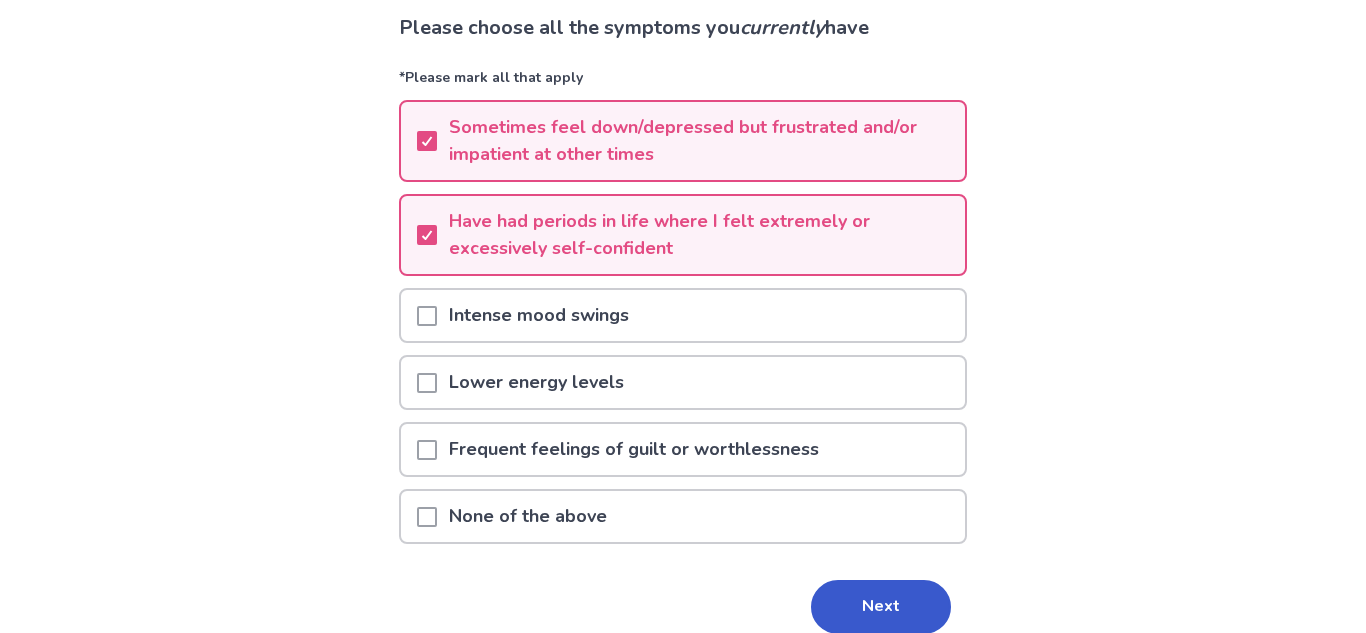 click on "Intense mood swings" at bounding box center [683, 315] 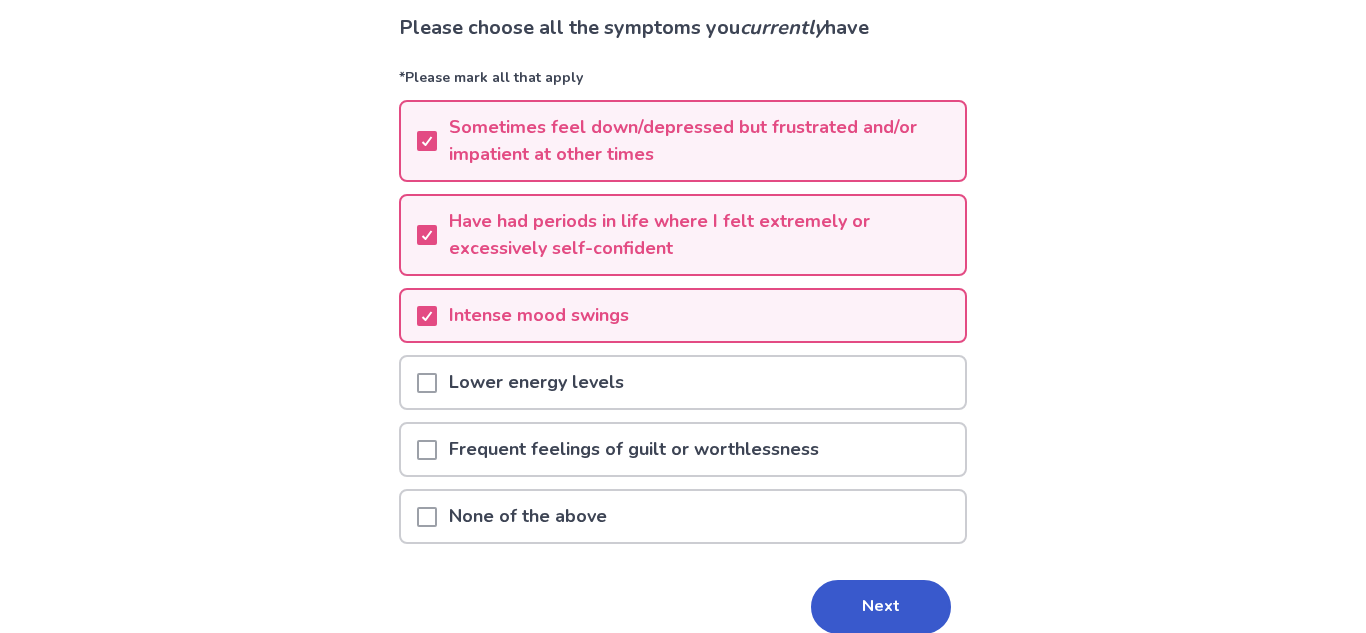 click on "Lower energy levels" at bounding box center [683, 382] 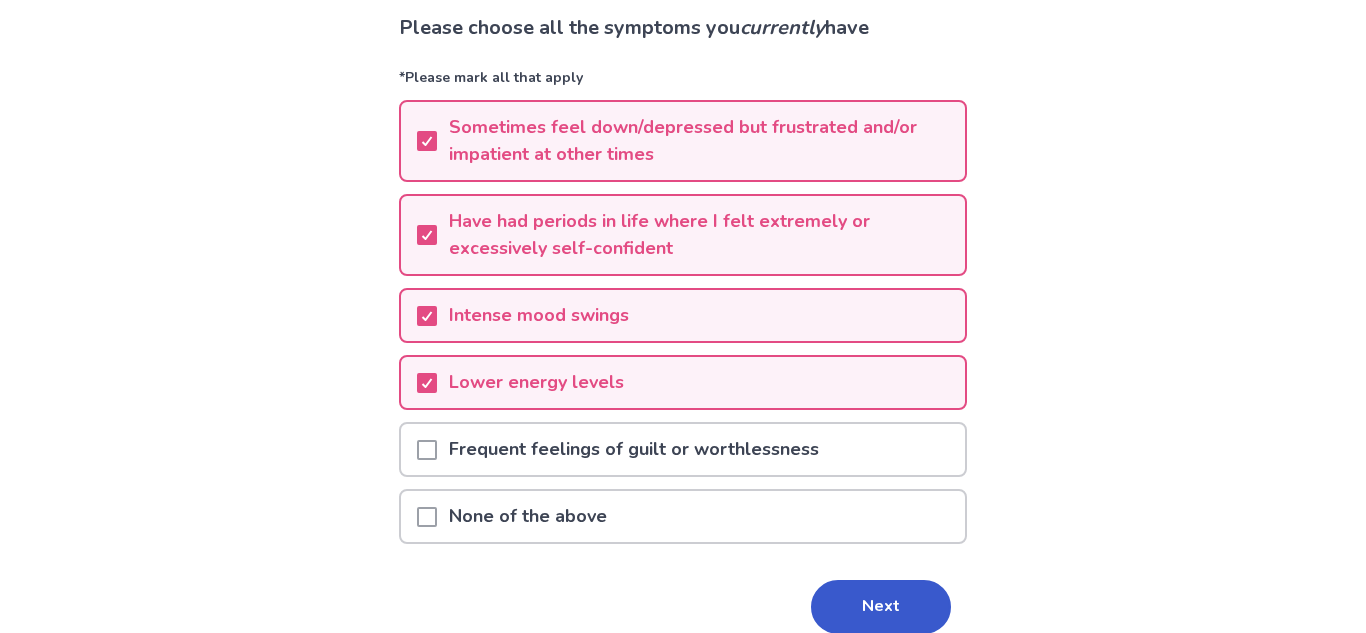 click on "Frequent feelings of guilt or worthlessness" at bounding box center [634, 449] 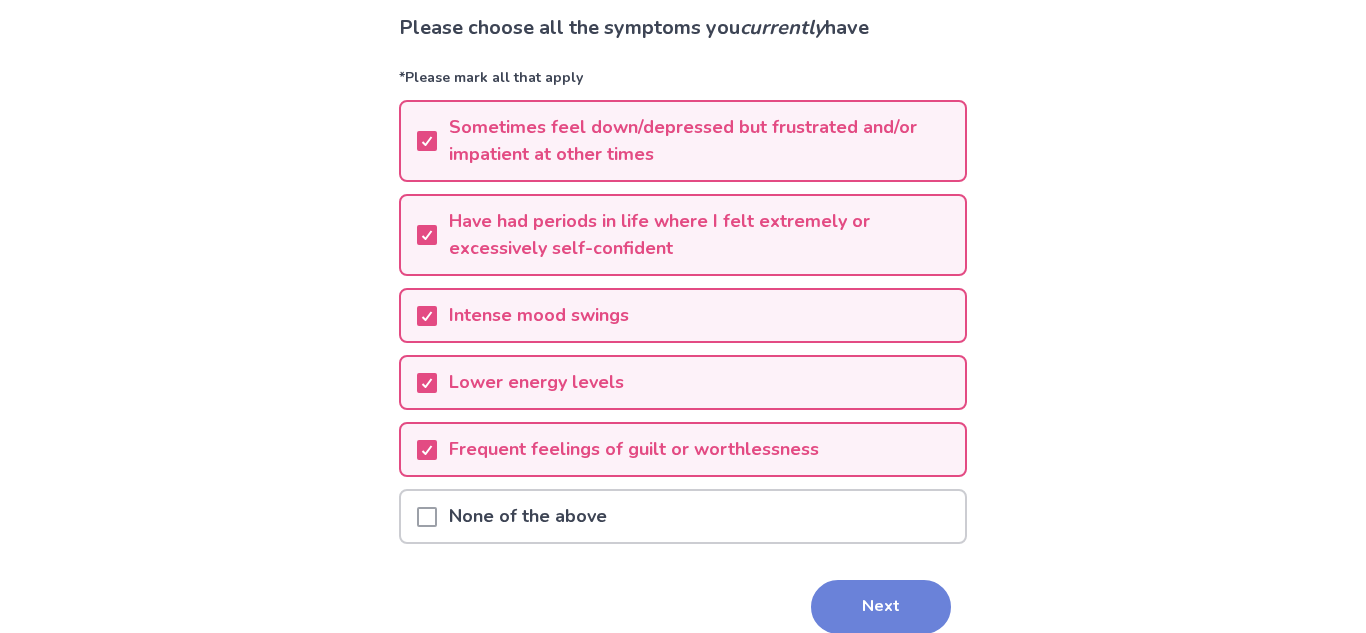 click on "Next" at bounding box center [881, 607] 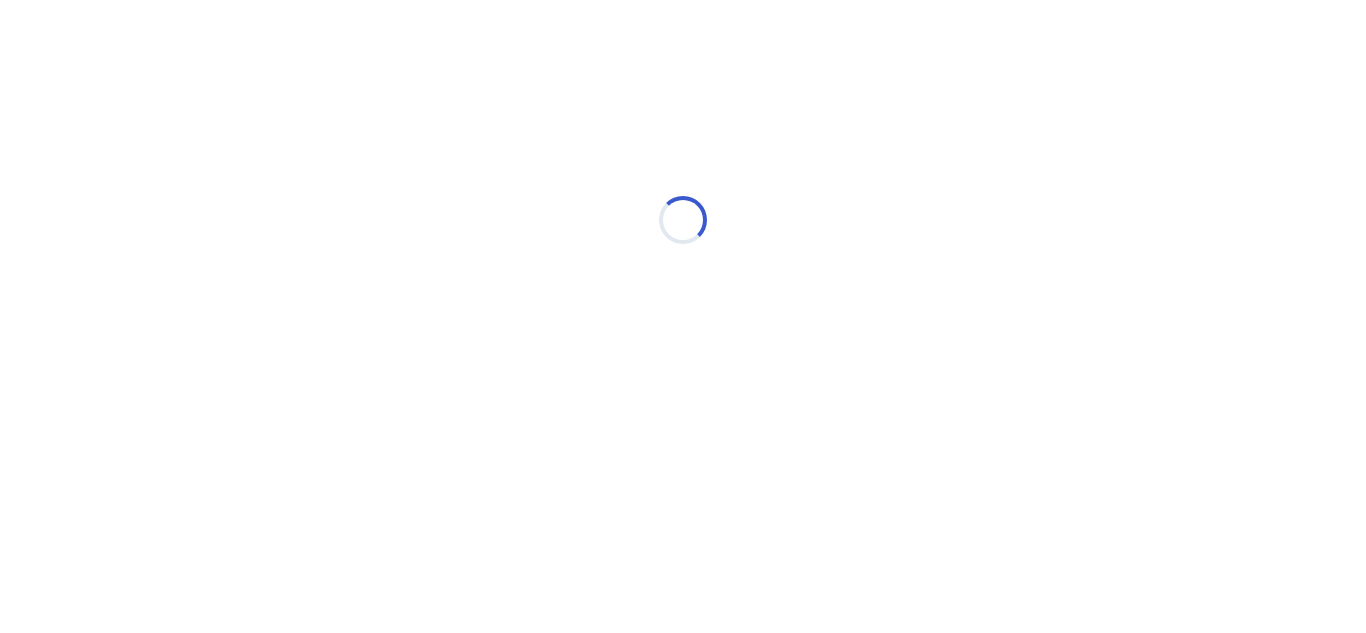 scroll, scrollTop: 0, scrollLeft: 0, axis: both 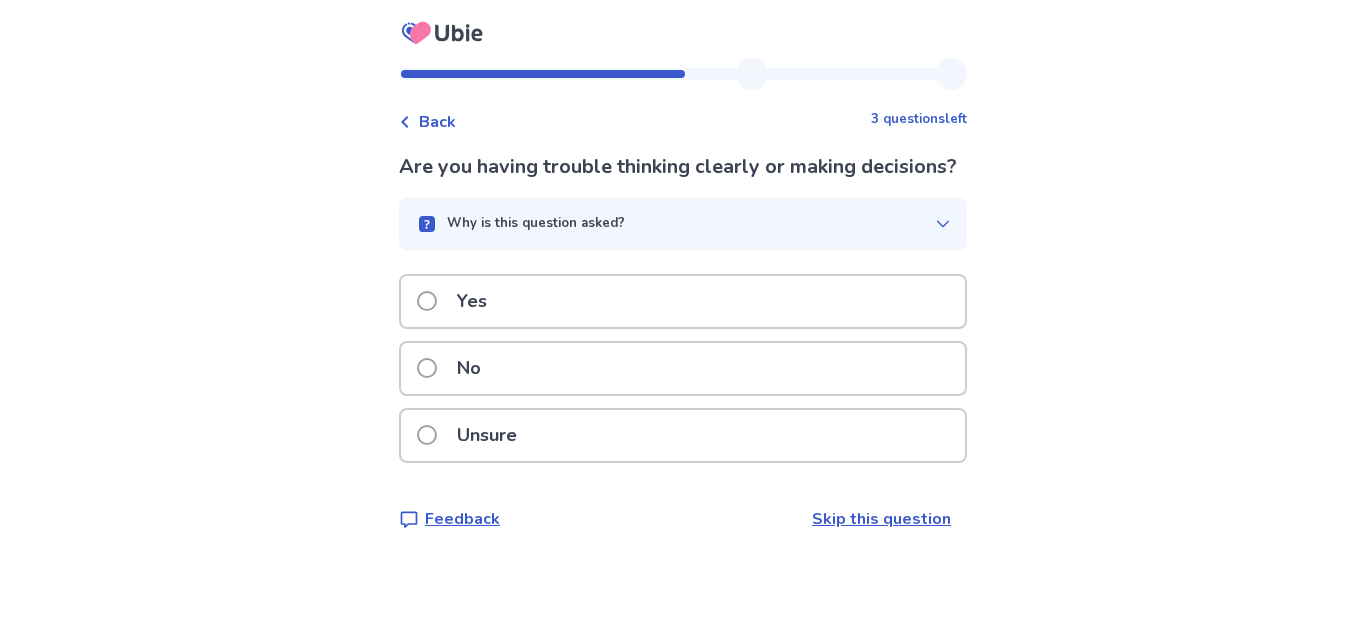 click on "Yes" at bounding box center (683, 301) 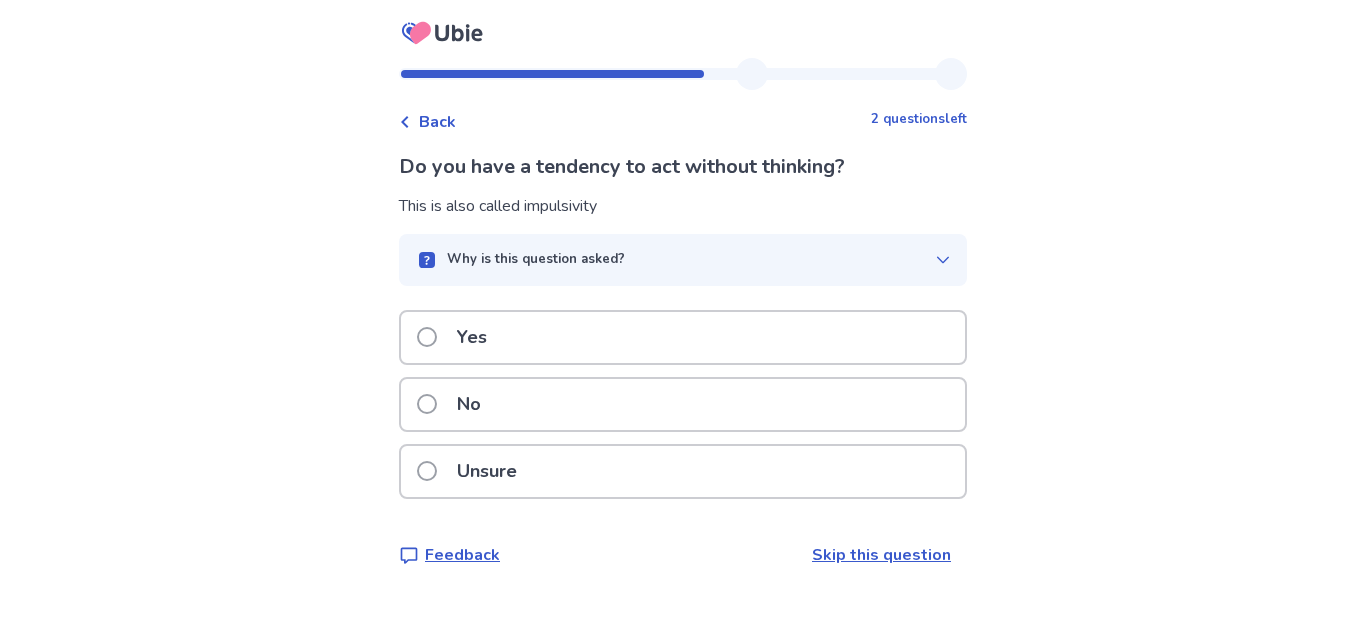 click on "Yes" at bounding box center (683, 337) 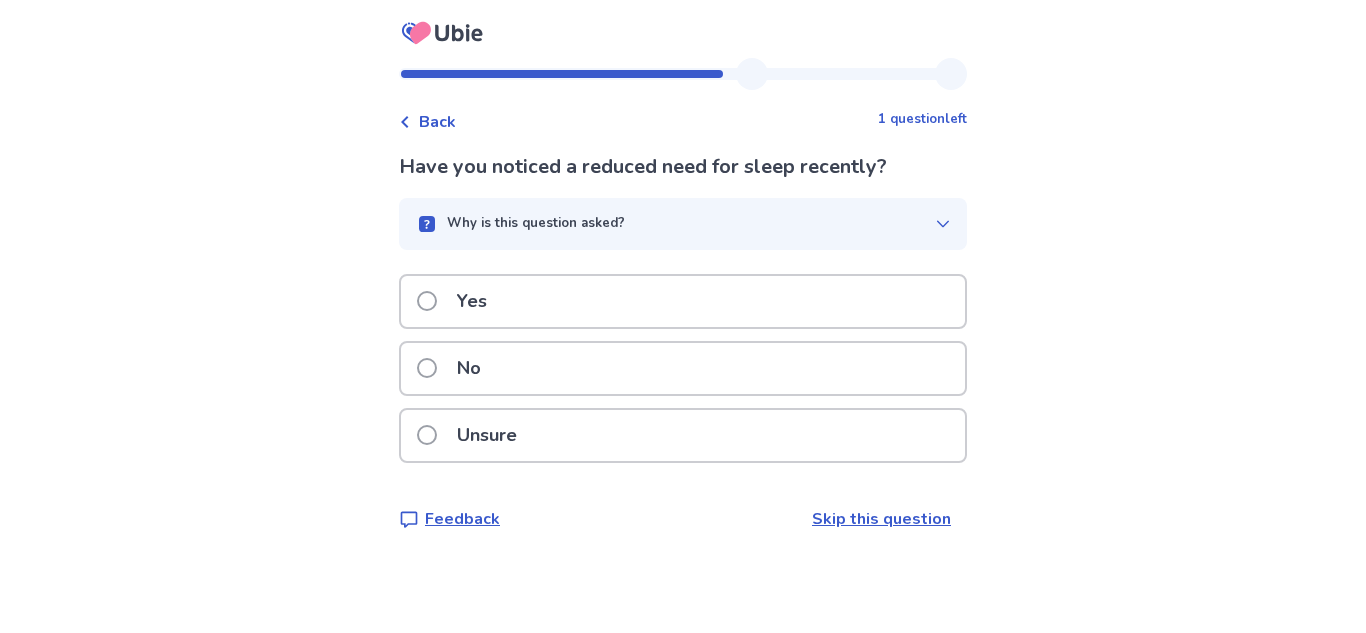 click on "No" at bounding box center [683, 368] 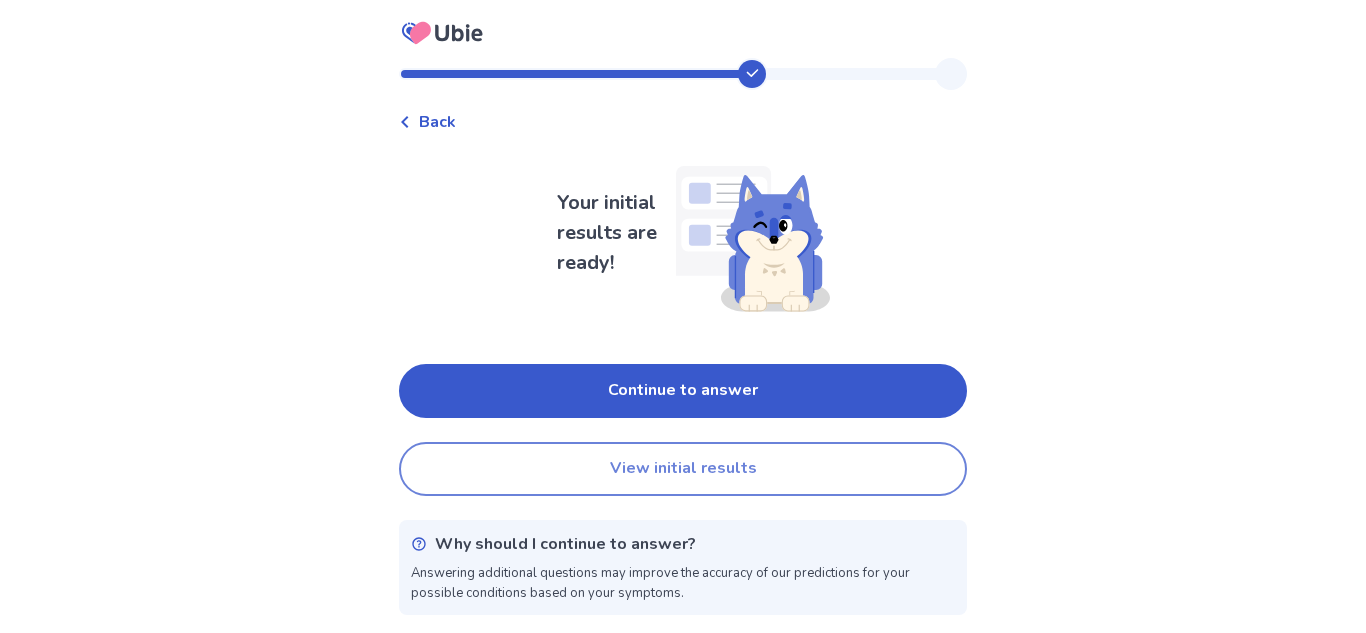 click on "View initial results" at bounding box center [683, 469] 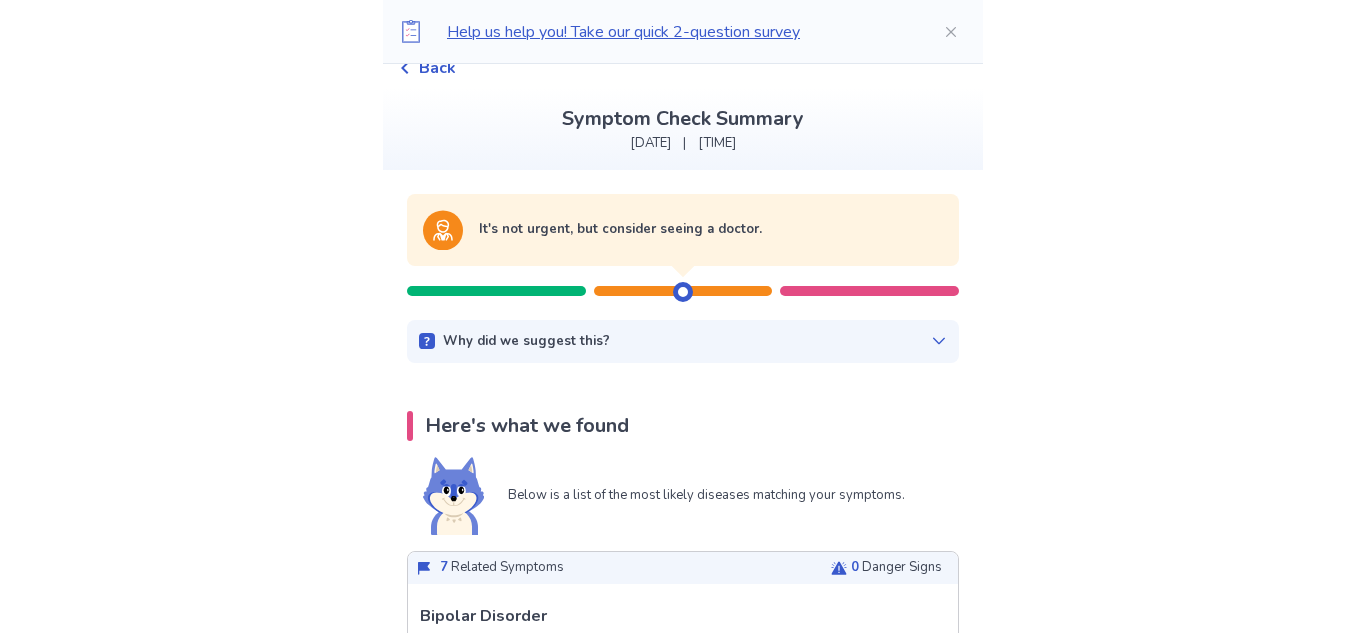 scroll, scrollTop: 0, scrollLeft: 0, axis: both 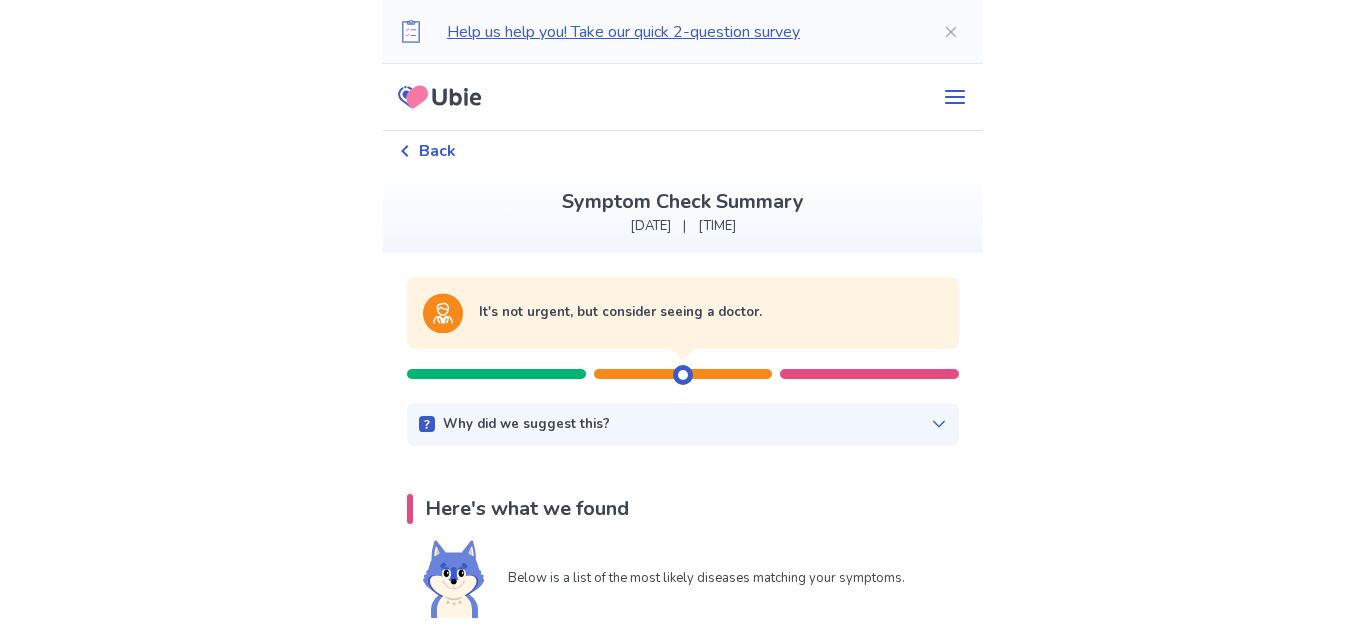 click on "Back" at bounding box center [437, 151] 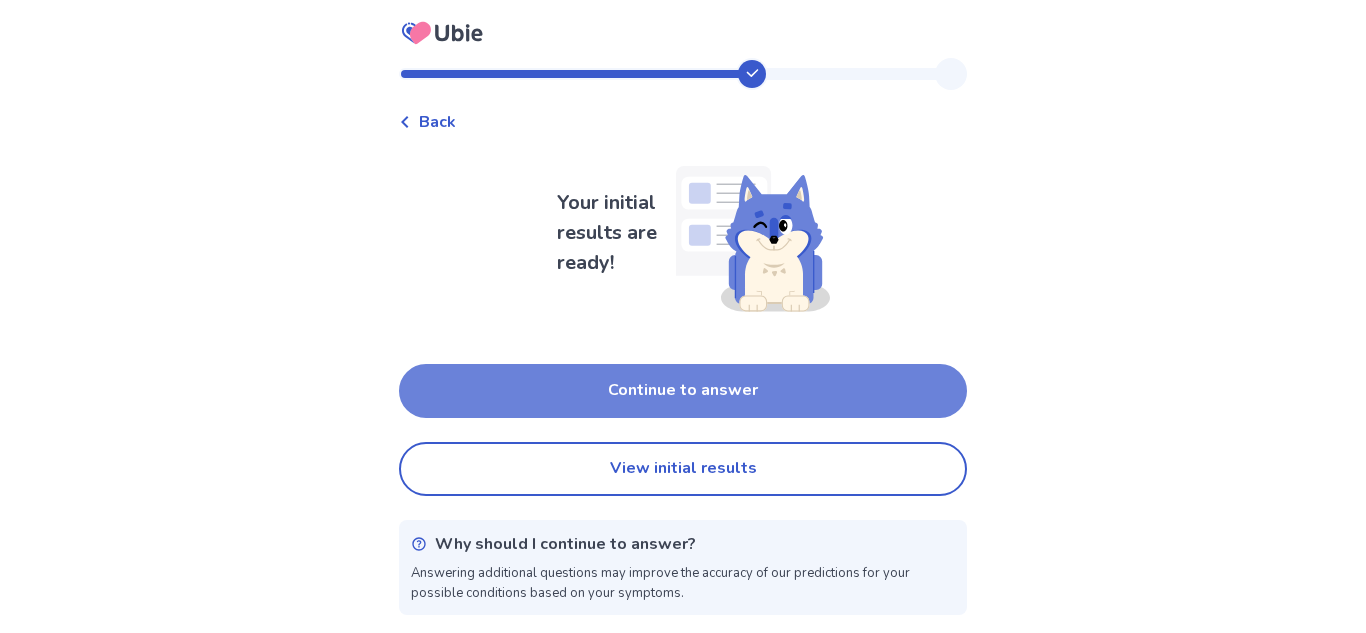 click on "Continue to answer" at bounding box center [683, 391] 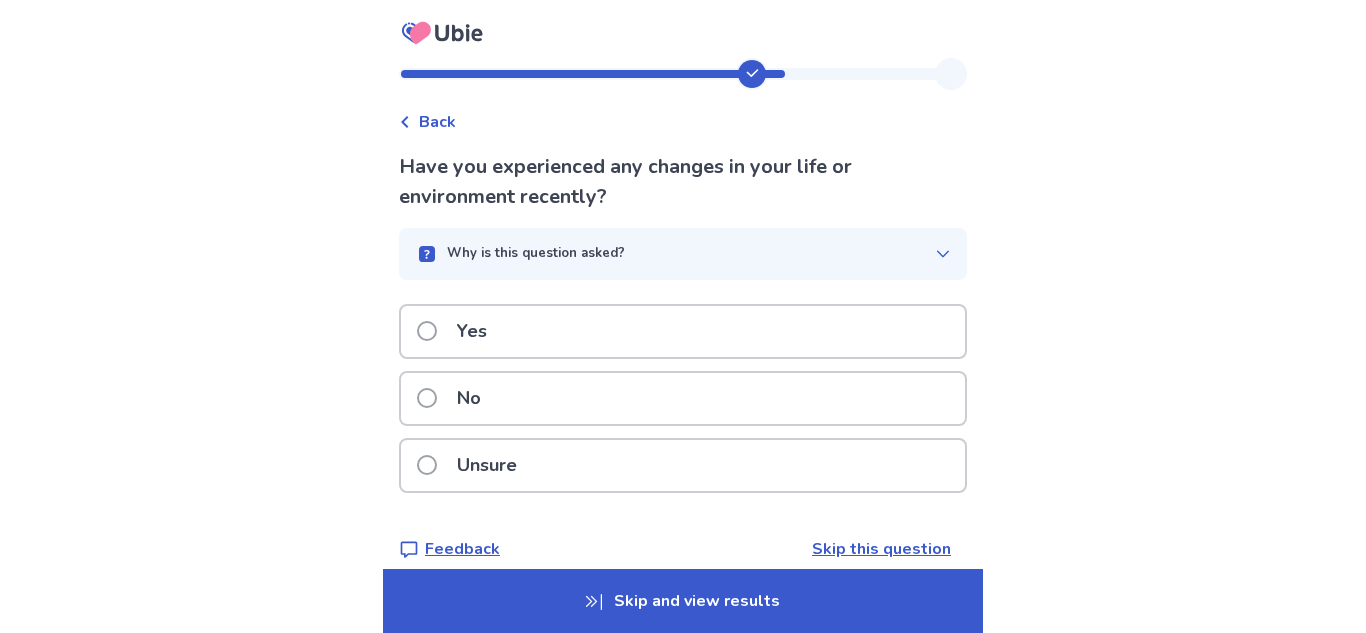 click on "Yes" at bounding box center (683, 331) 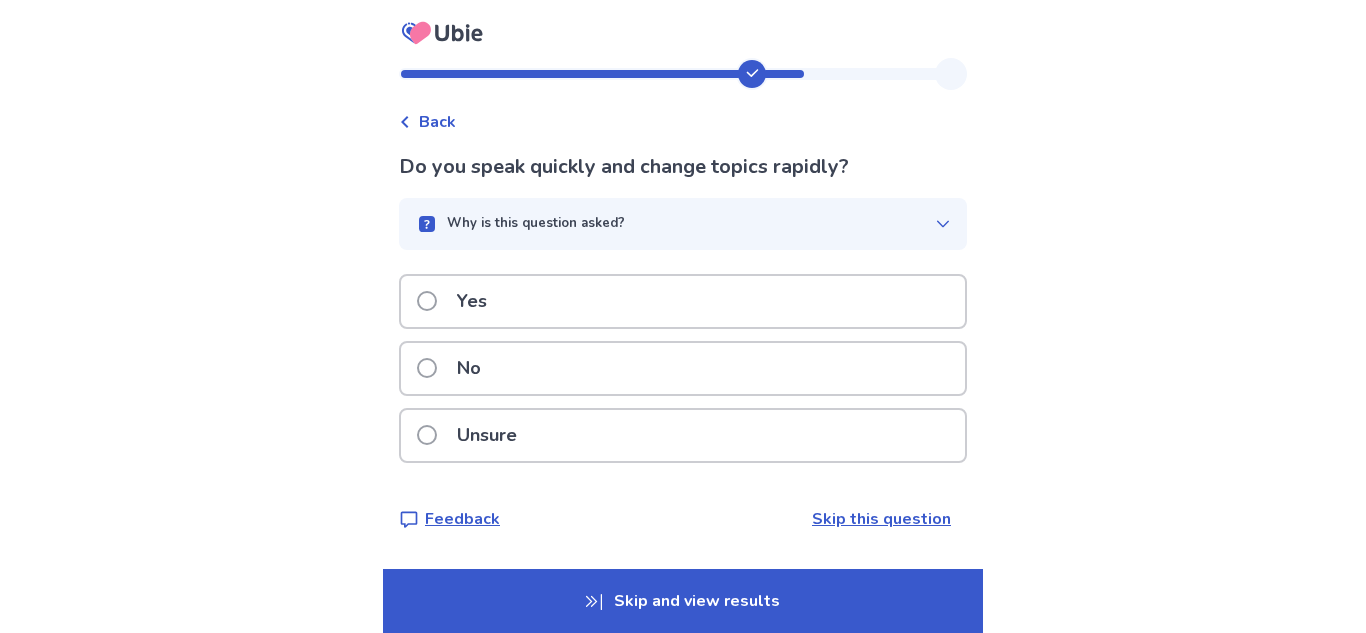click on "Yes" at bounding box center (683, 301) 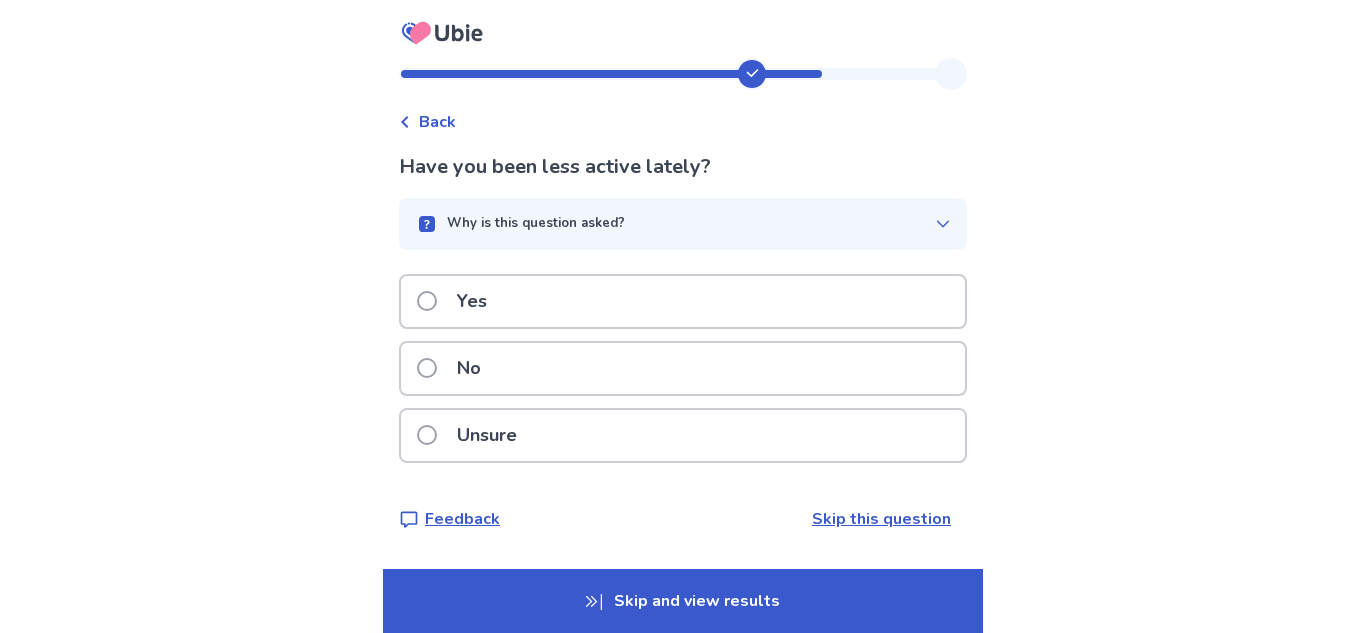 click on "Yes" at bounding box center (683, 301) 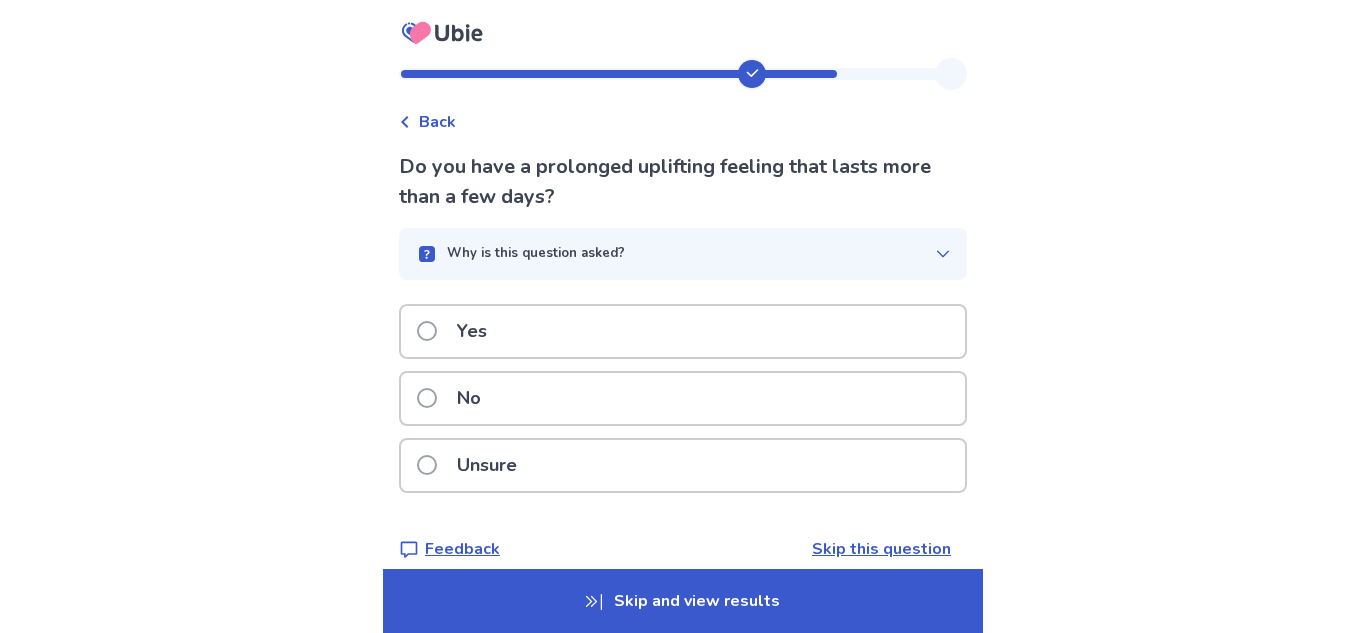 click on "No" at bounding box center [683, 398] 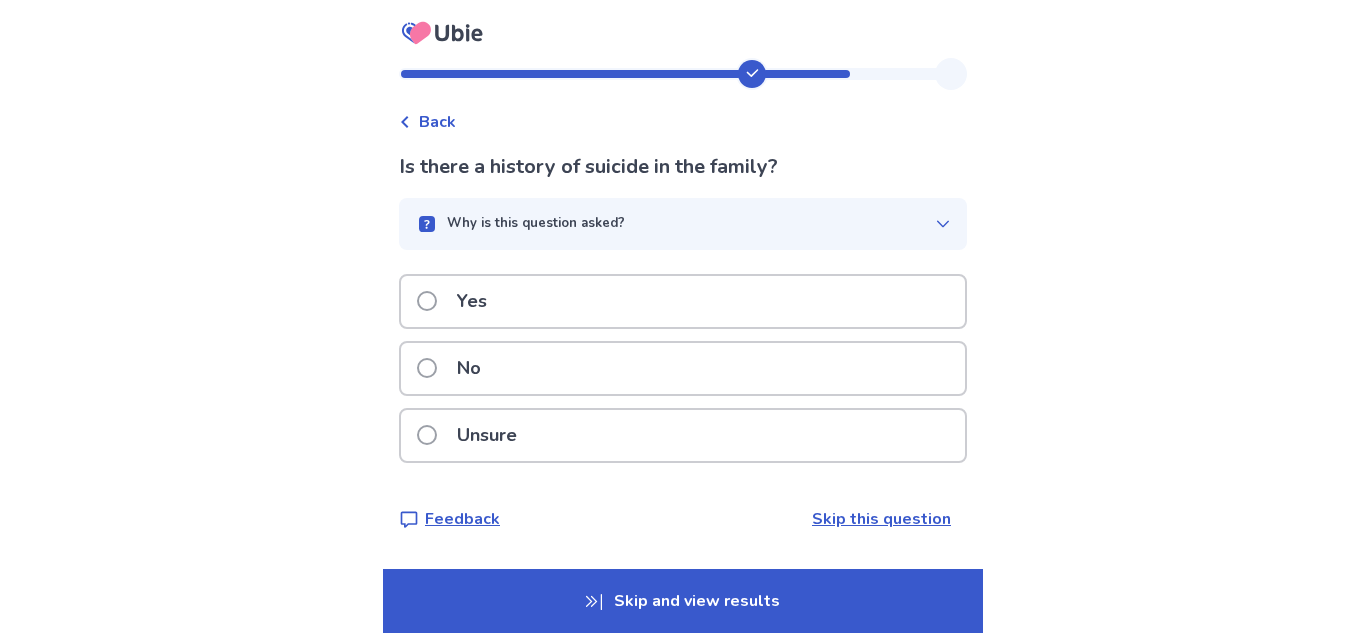 click on "No" at bounding box center [683, 368] 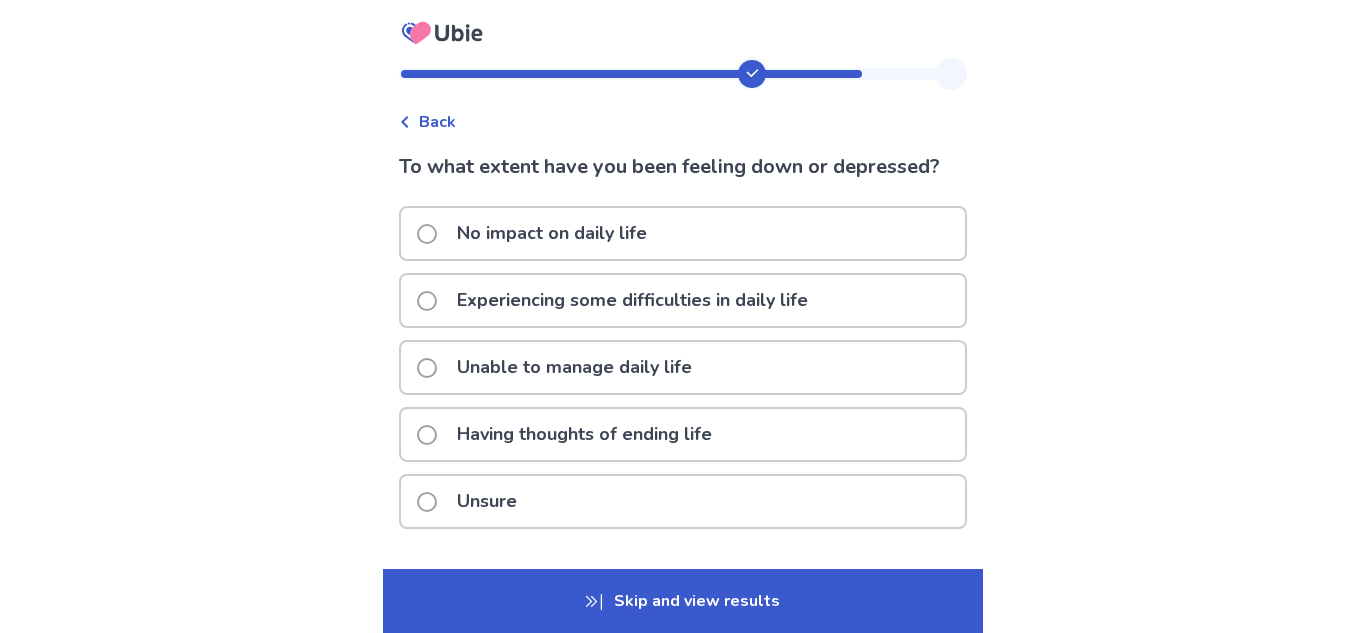 click on "Experiencing some difficulties in daily life" at bounding box center [632, 300] 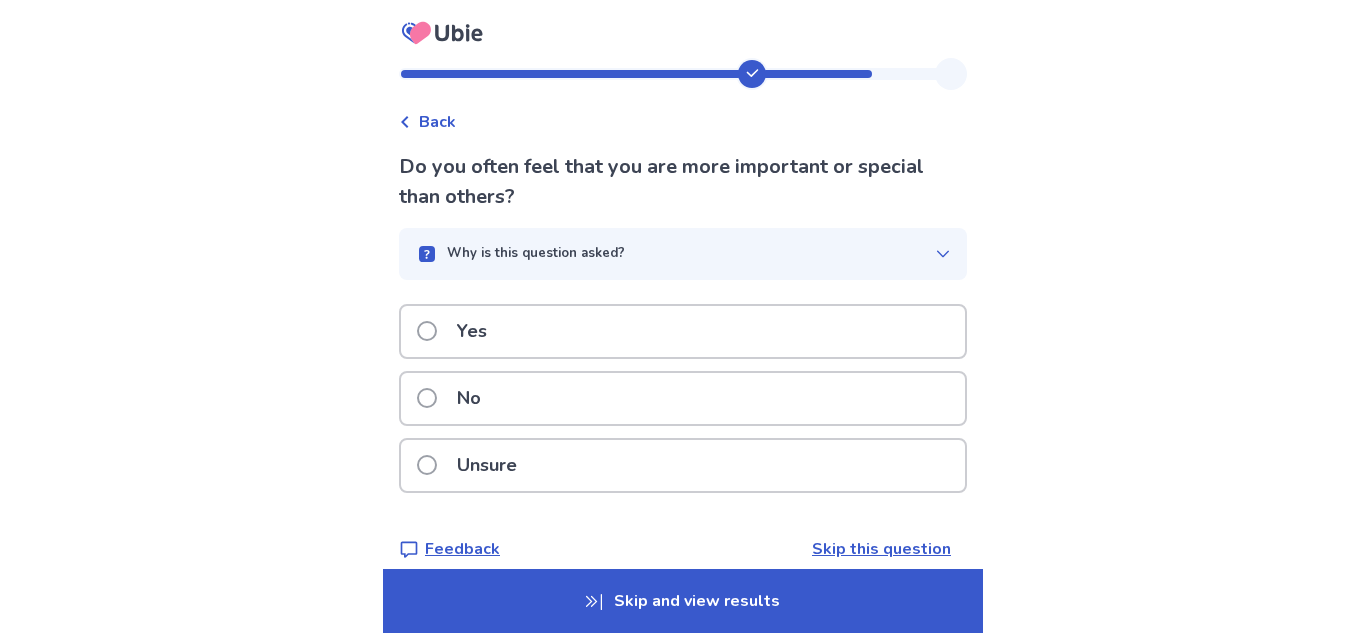 click on "No" at bounding box center [683, 398] 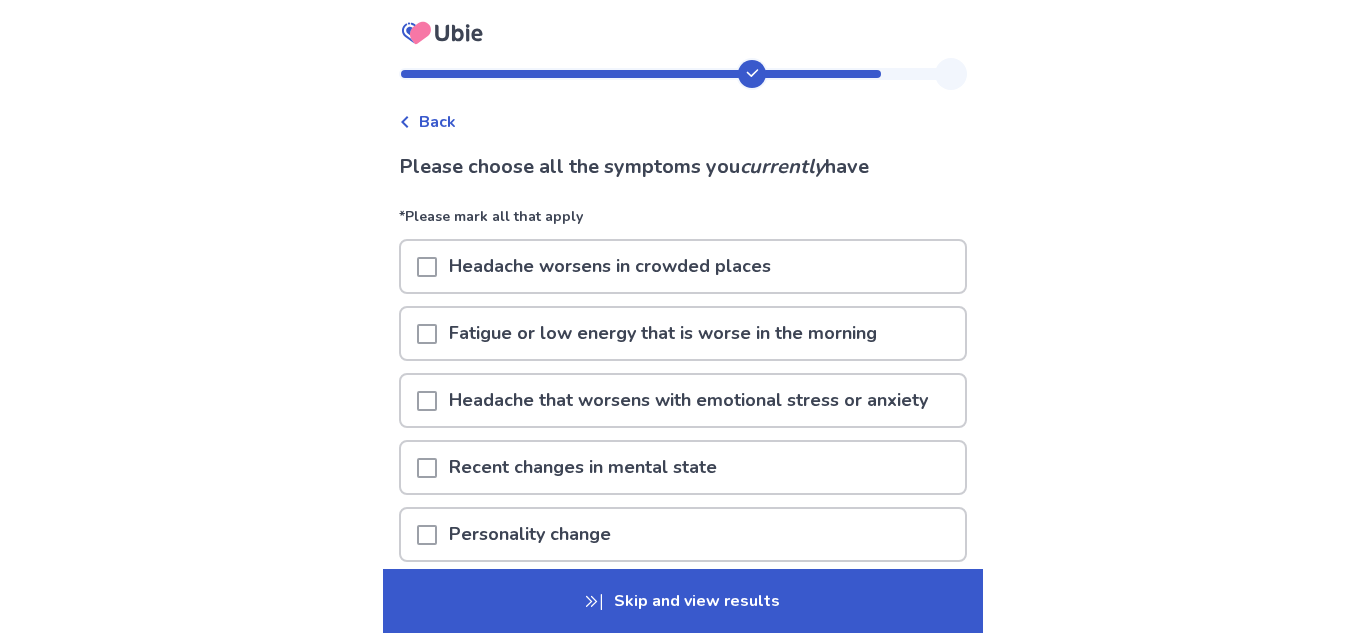 click on "Recent changes in mental state" at bounding box center (583, 467) 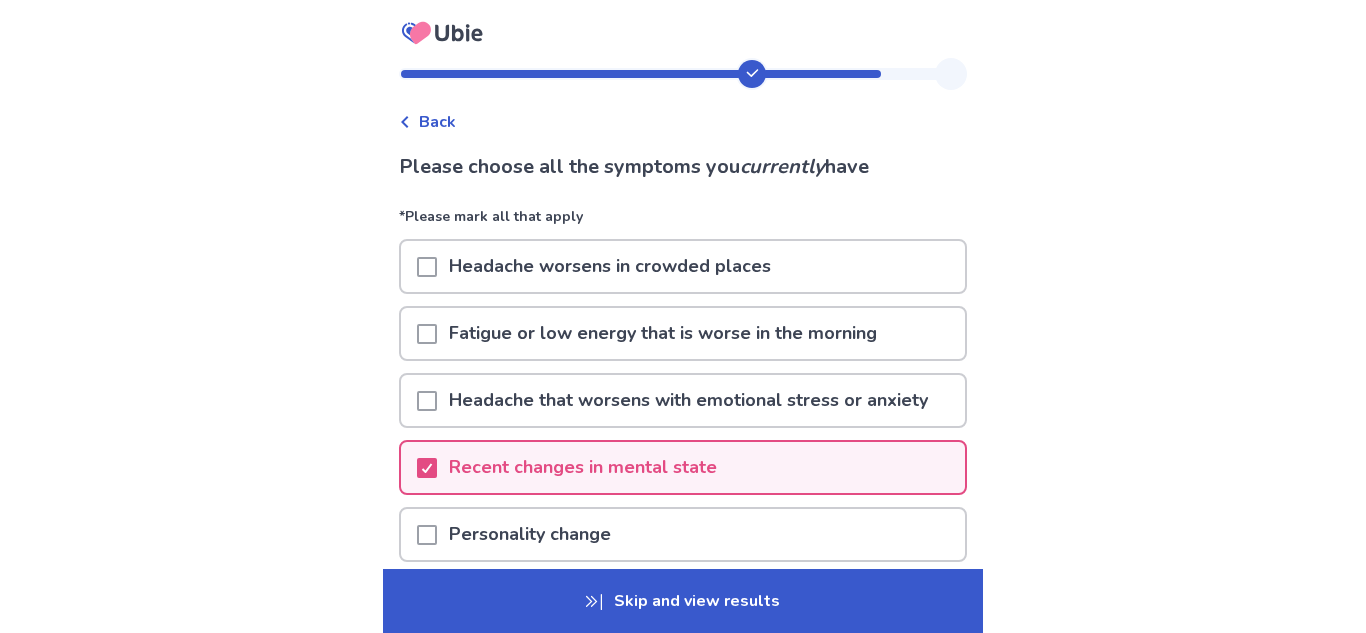 click on "Personality change" at bounding box center [683, 534] 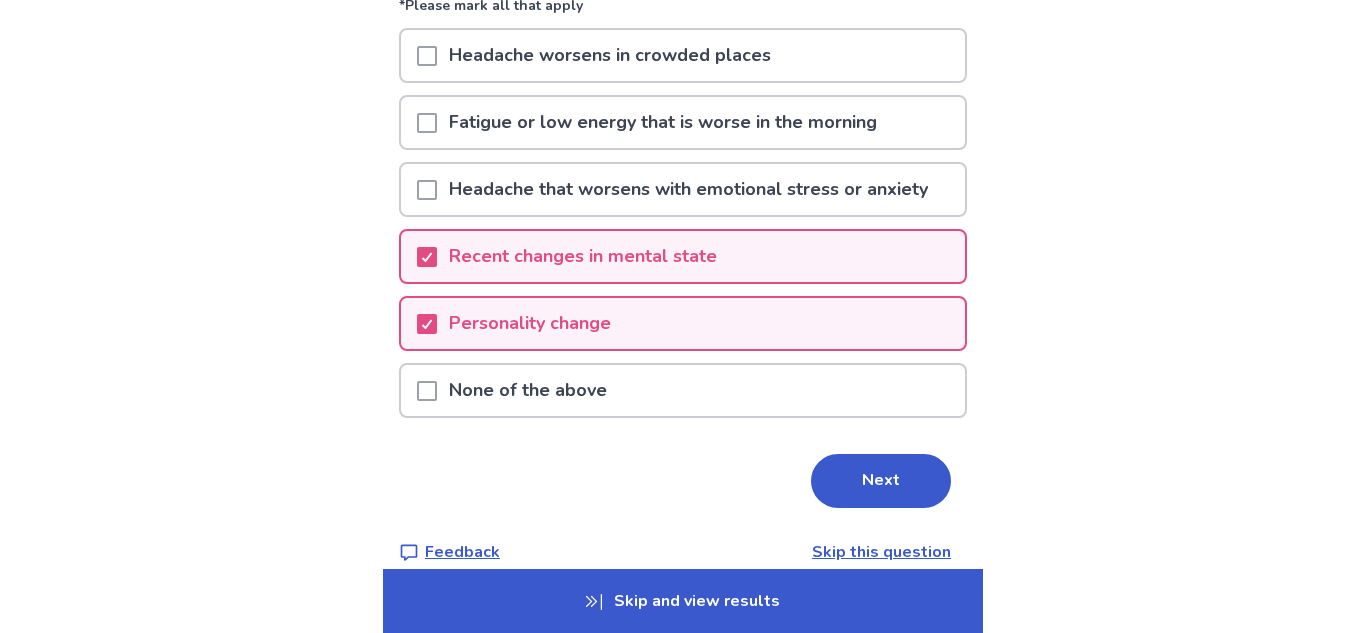 scroll, scrollTop: 212, scrollLeft: 0, axis: vertical 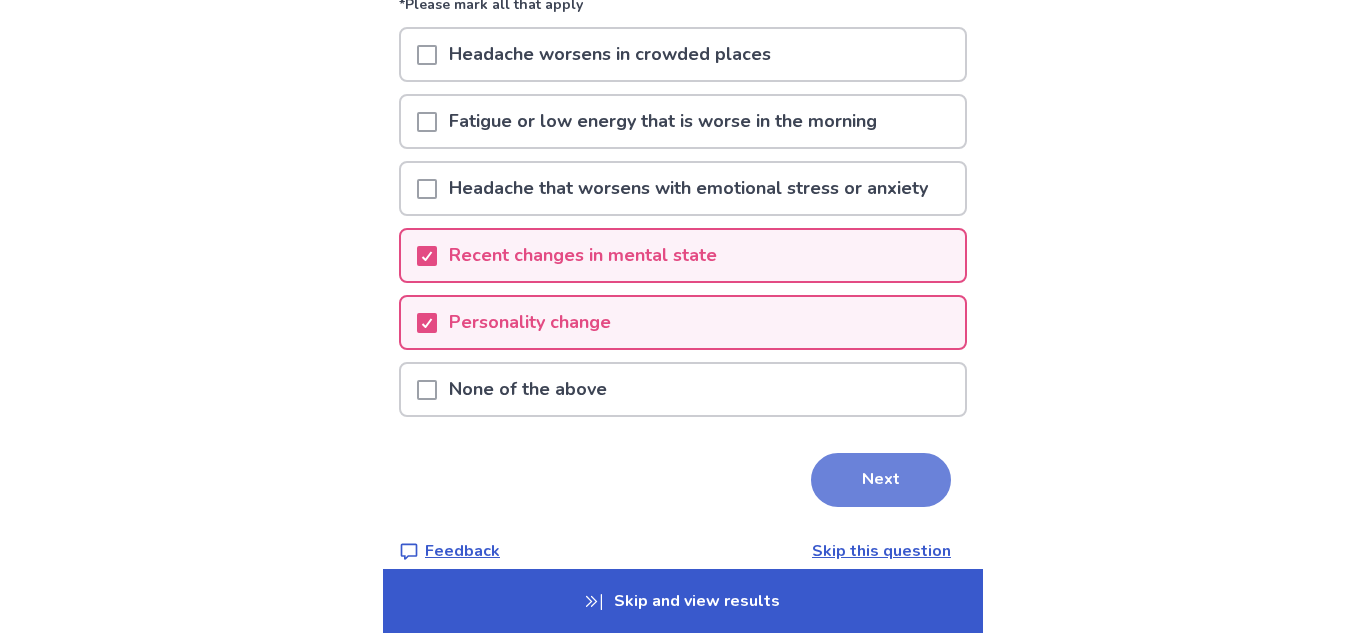 click on "Next" at bounding box center (881, 480) 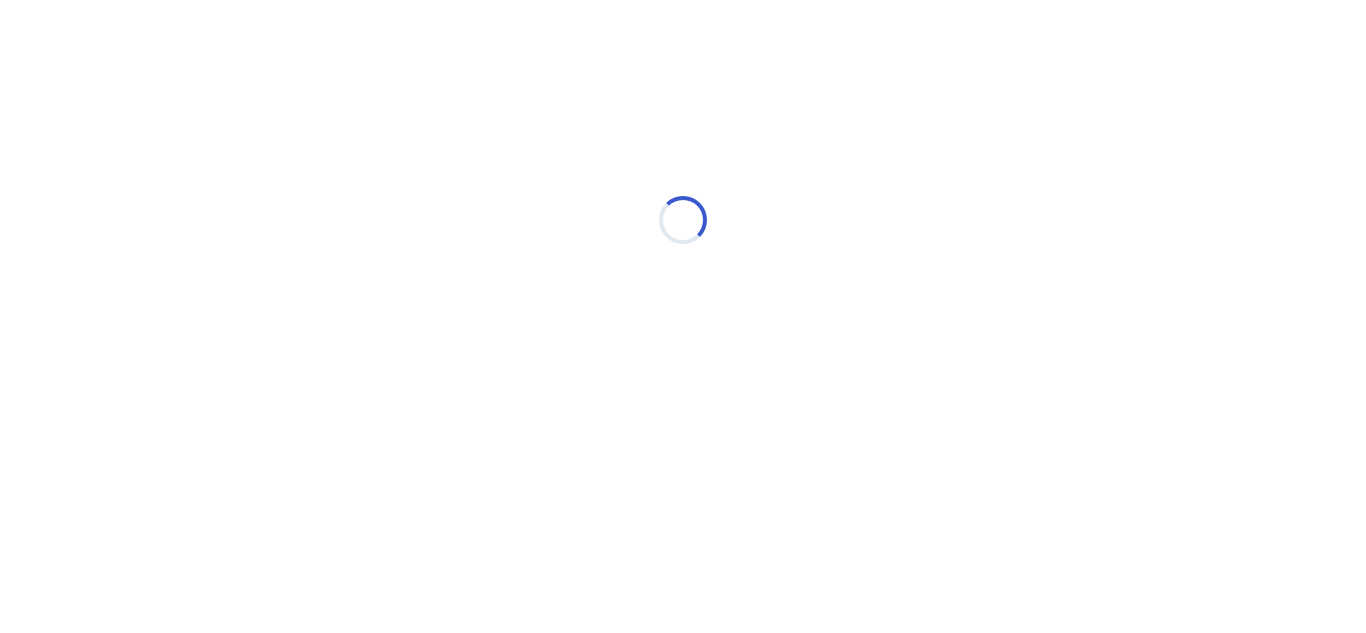 scroll, scrollTop: 0, scrollLeft: 0, axis: both 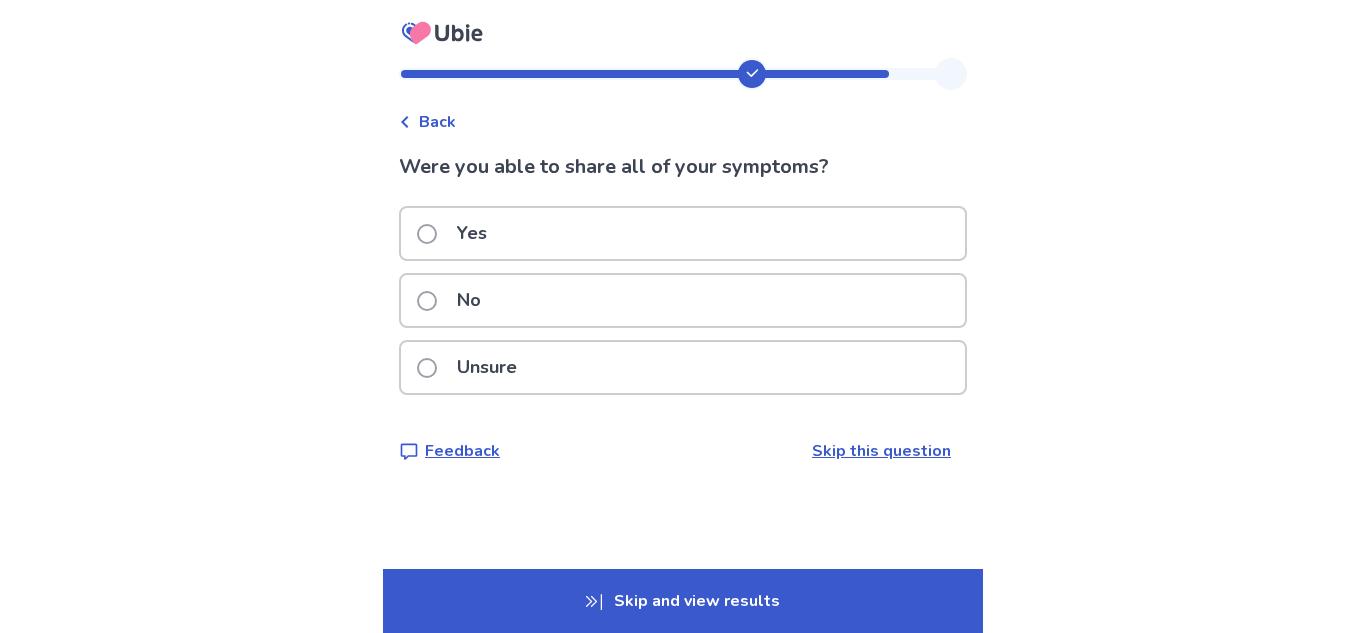 click on "Yes" at bounding box center [683, 233] 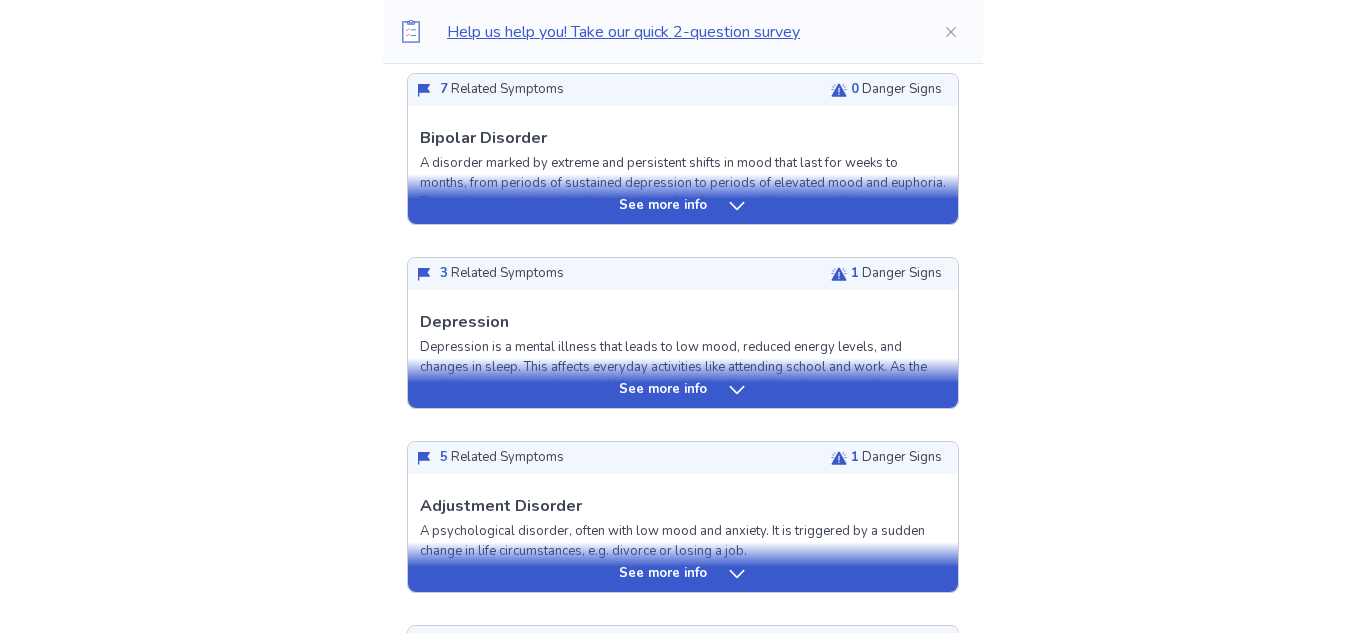scroll, scrollTop: 570, scrollLeft: 0, axis: vertical 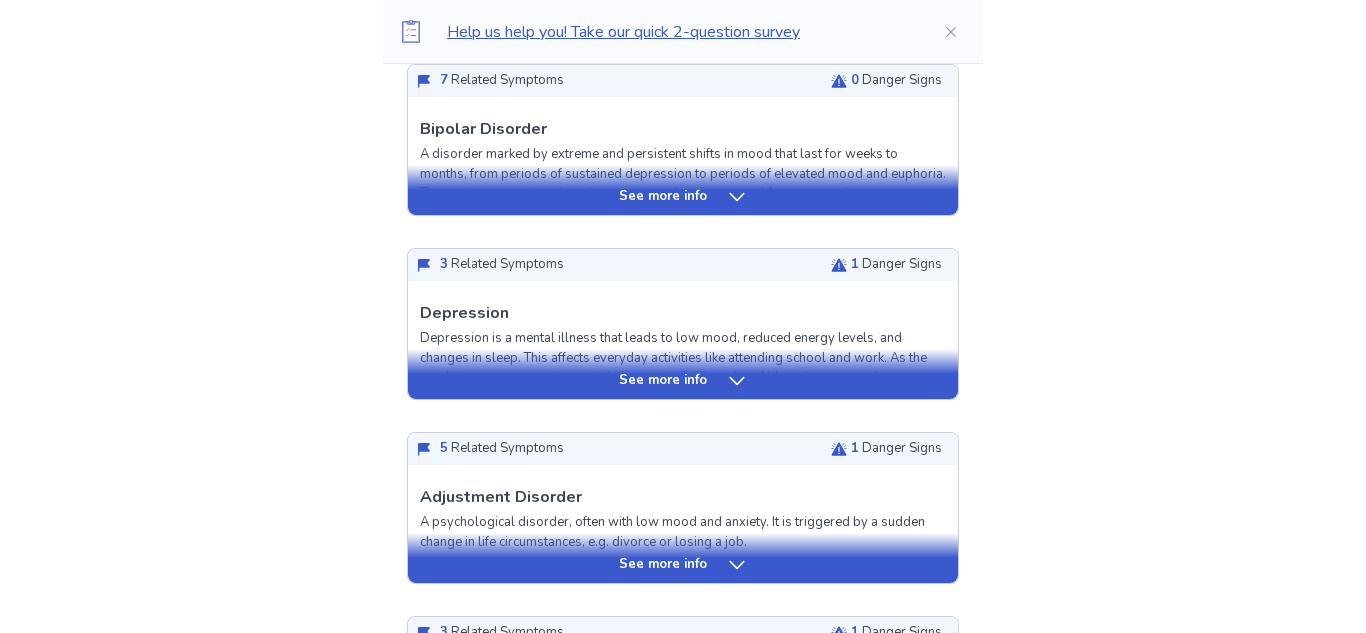 click on "See more info" at bounding box center (663, 381) 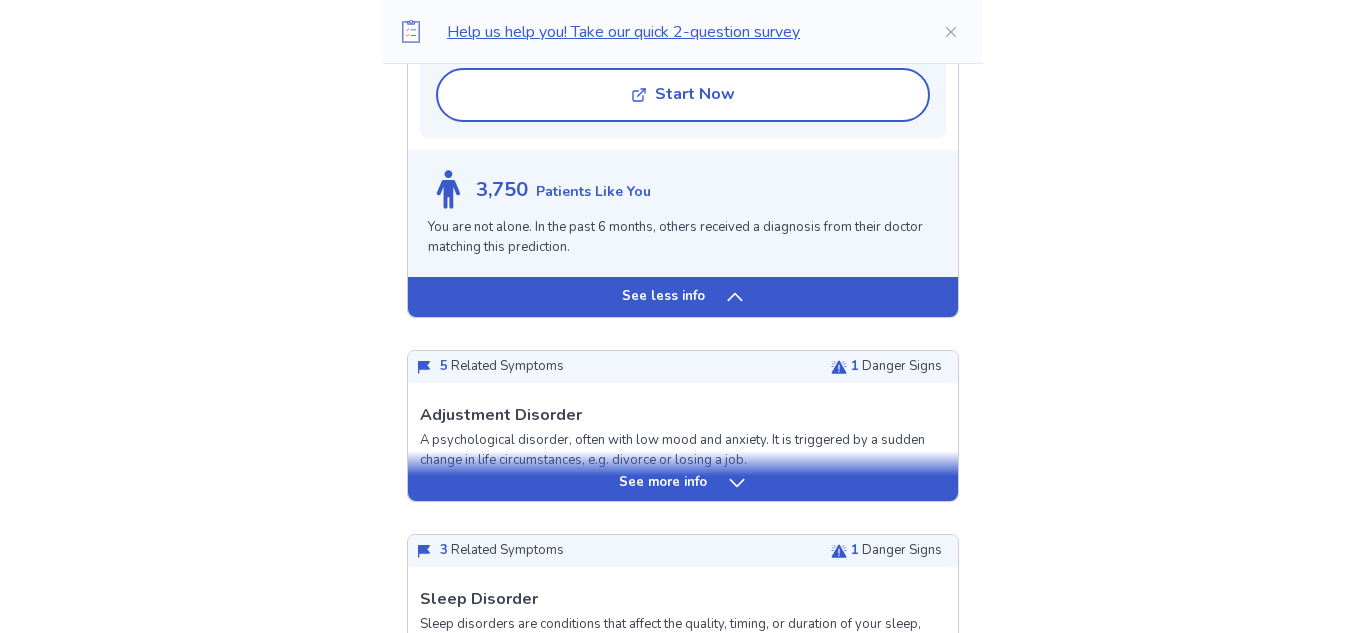 scroll, scrollTop: 1916, scrollLeft: 0, axis: vertical 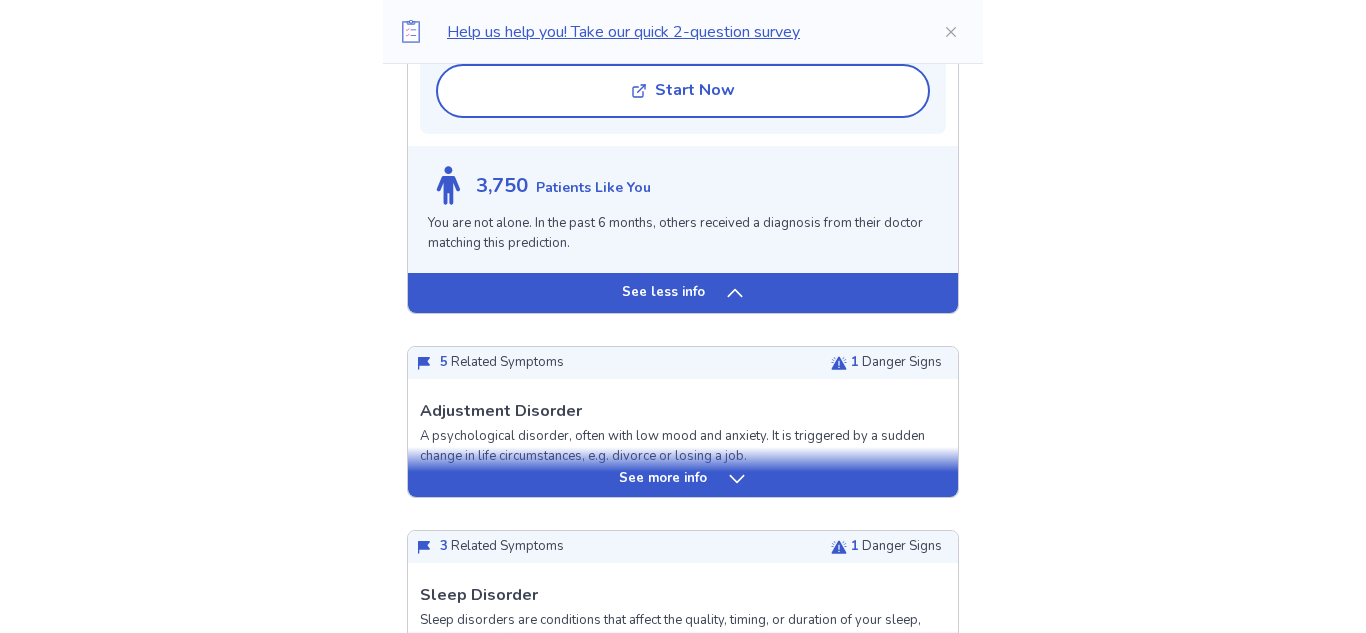 click on "See more info" at bounding box center [683, 472] 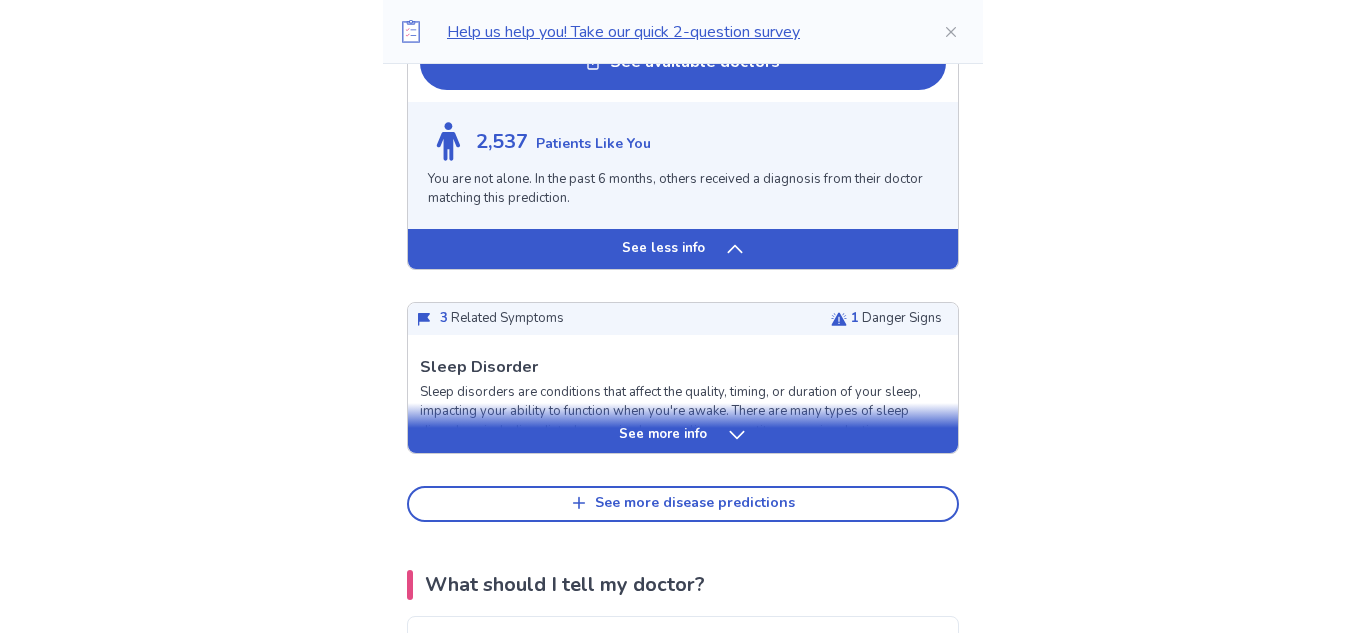 scroll, scrollTop: 3588, scrollLeft: 0, axis: vertical 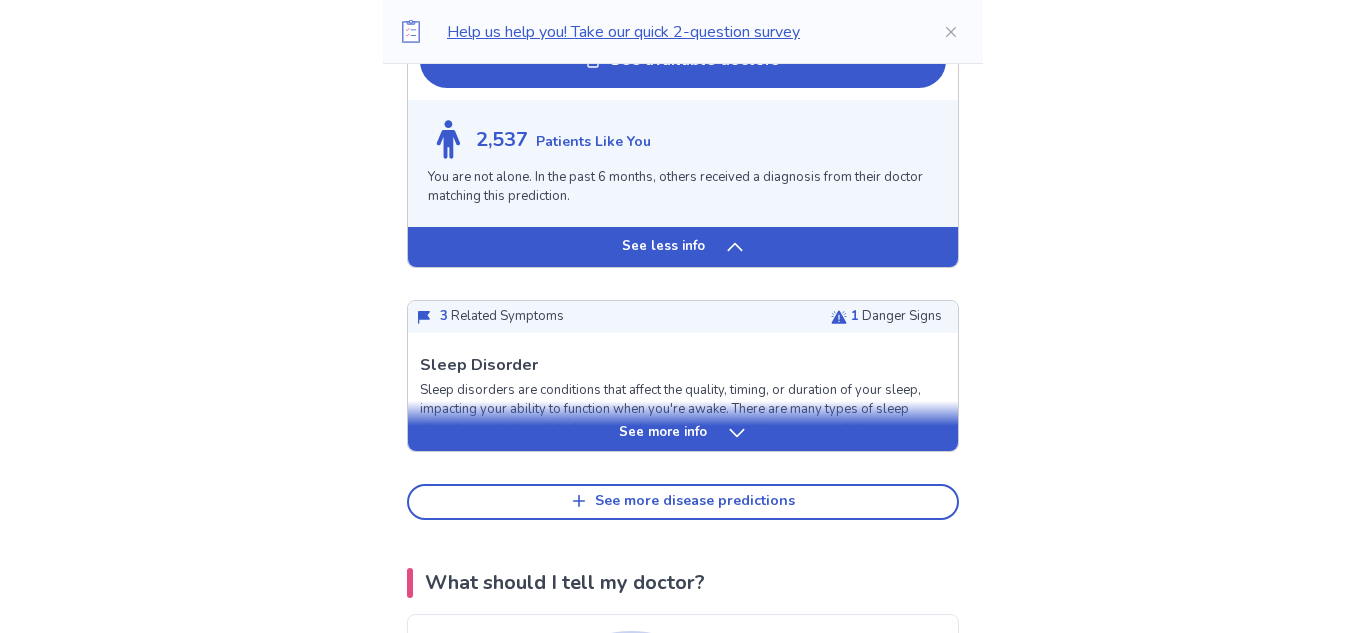 click on "See more info" at bounding box center (663, 433) 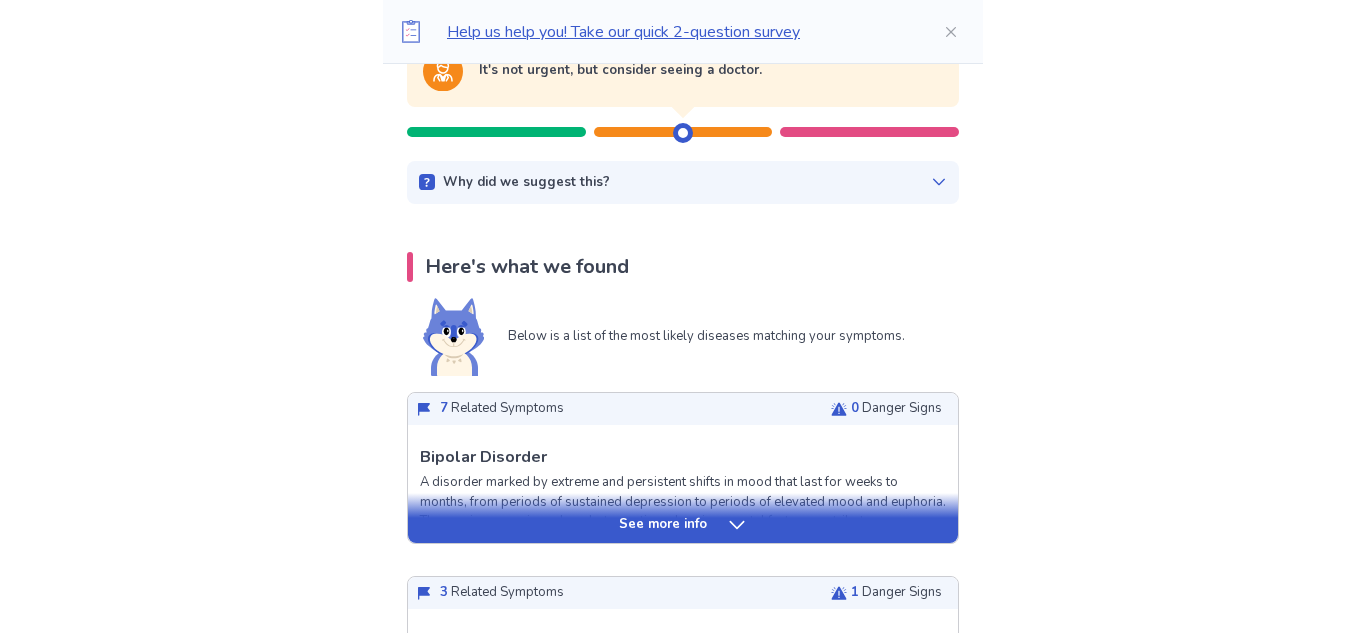 scroll, scrollTop: 0, scrollLeft: 0, axis: both 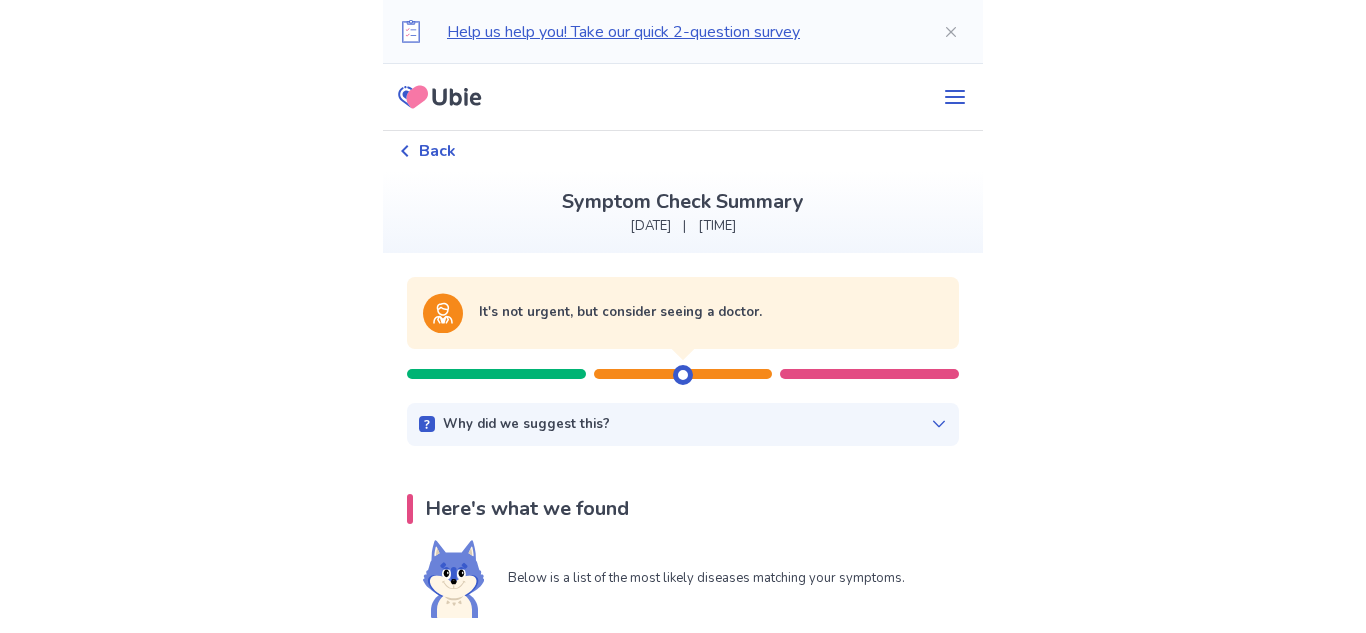 click on "It's not urgent, but consider seeing a doctor." at bounding box center [683, 332] 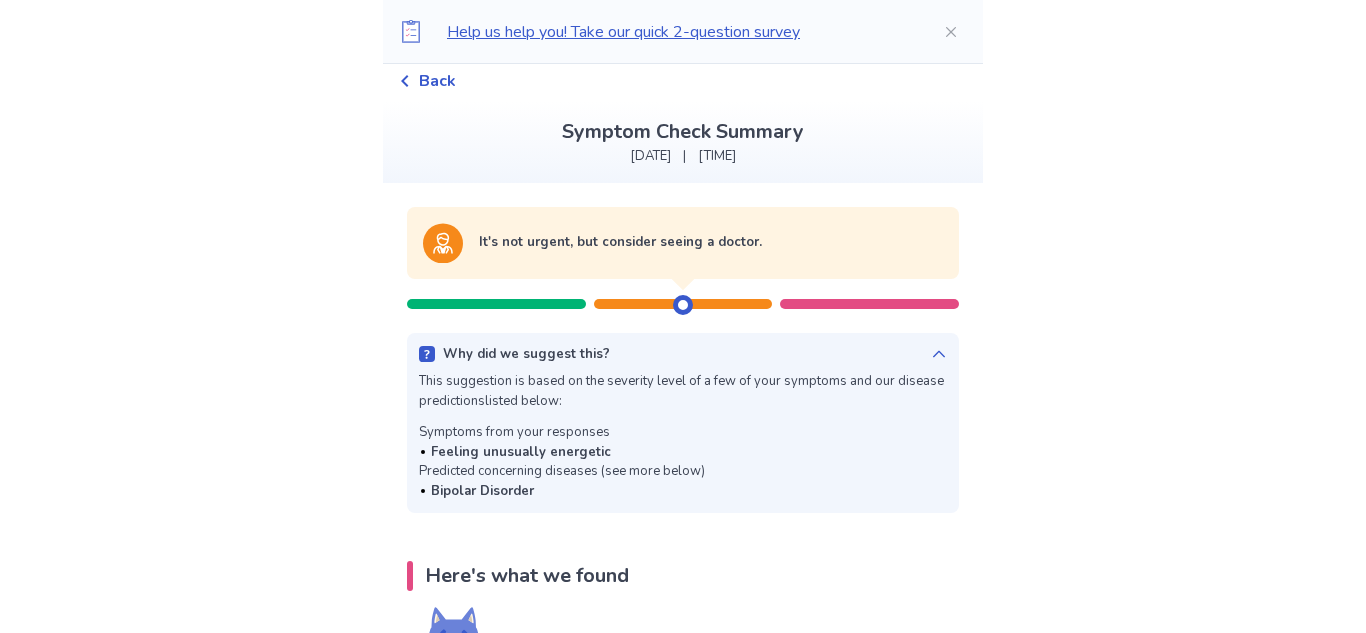 scroll, scrollTop: 73, scrollLeft: 0, axis: vertical 